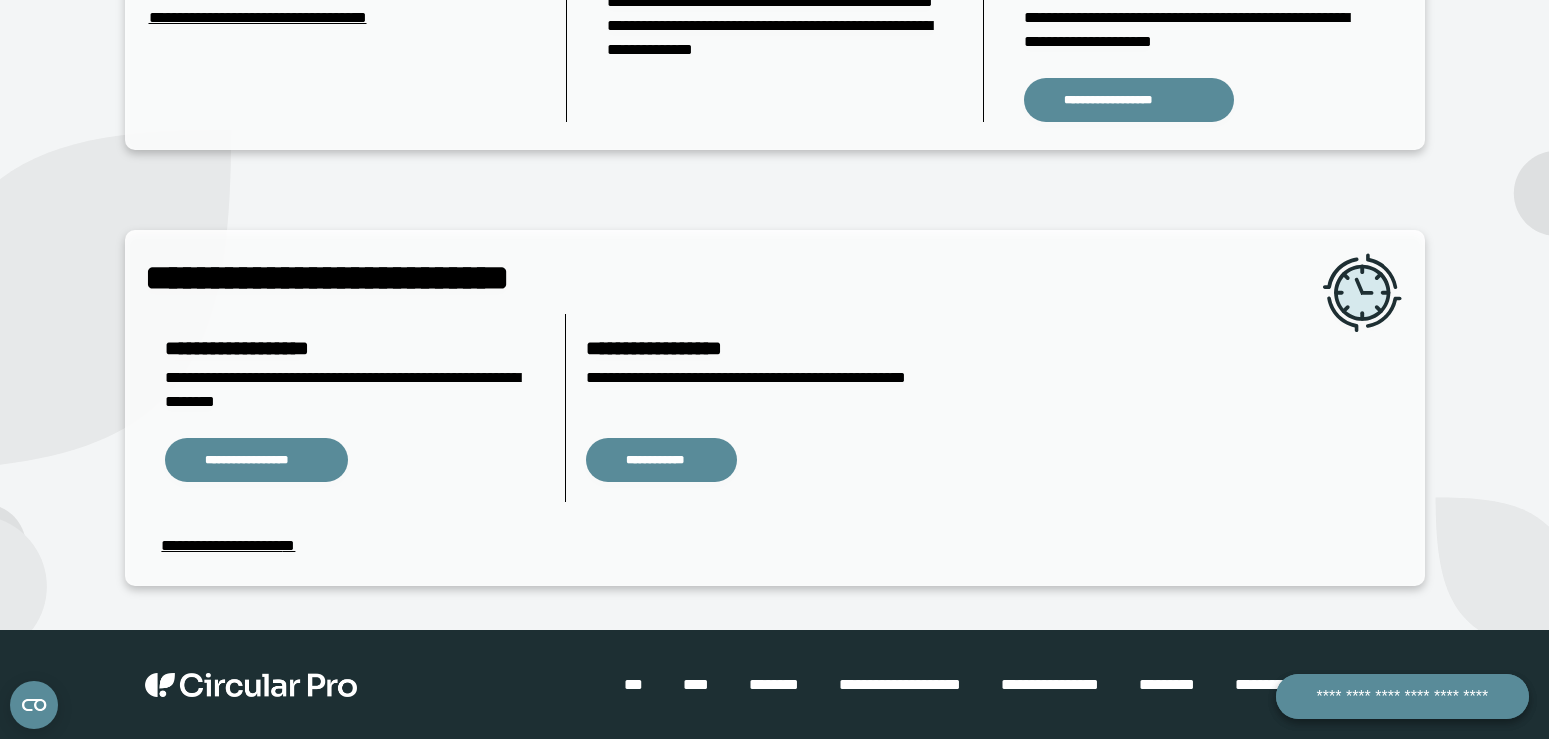 scroll, scrollTop: 0, scrollLeft: 0, axis: both 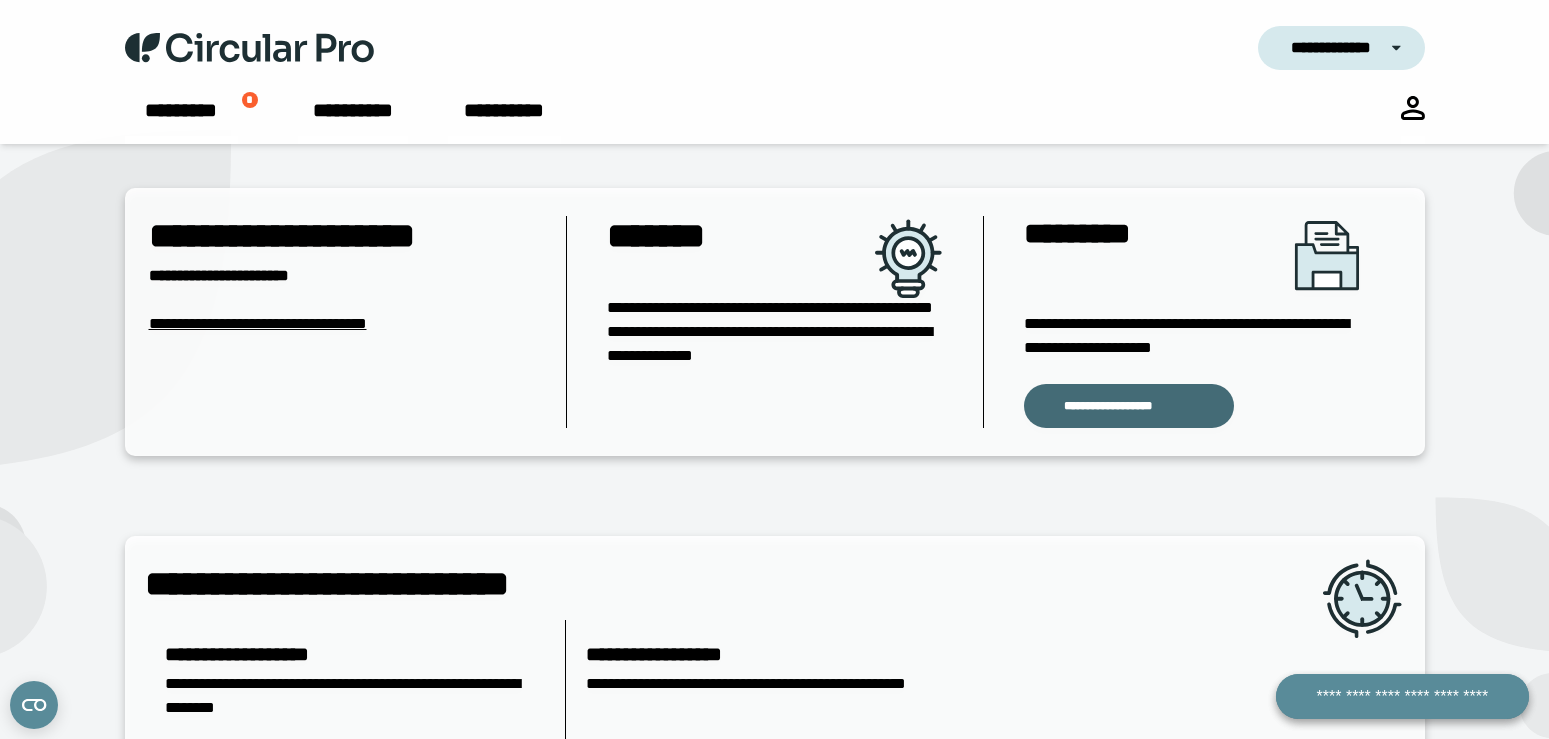 click on "**********" at bounding box center (1129, 406) 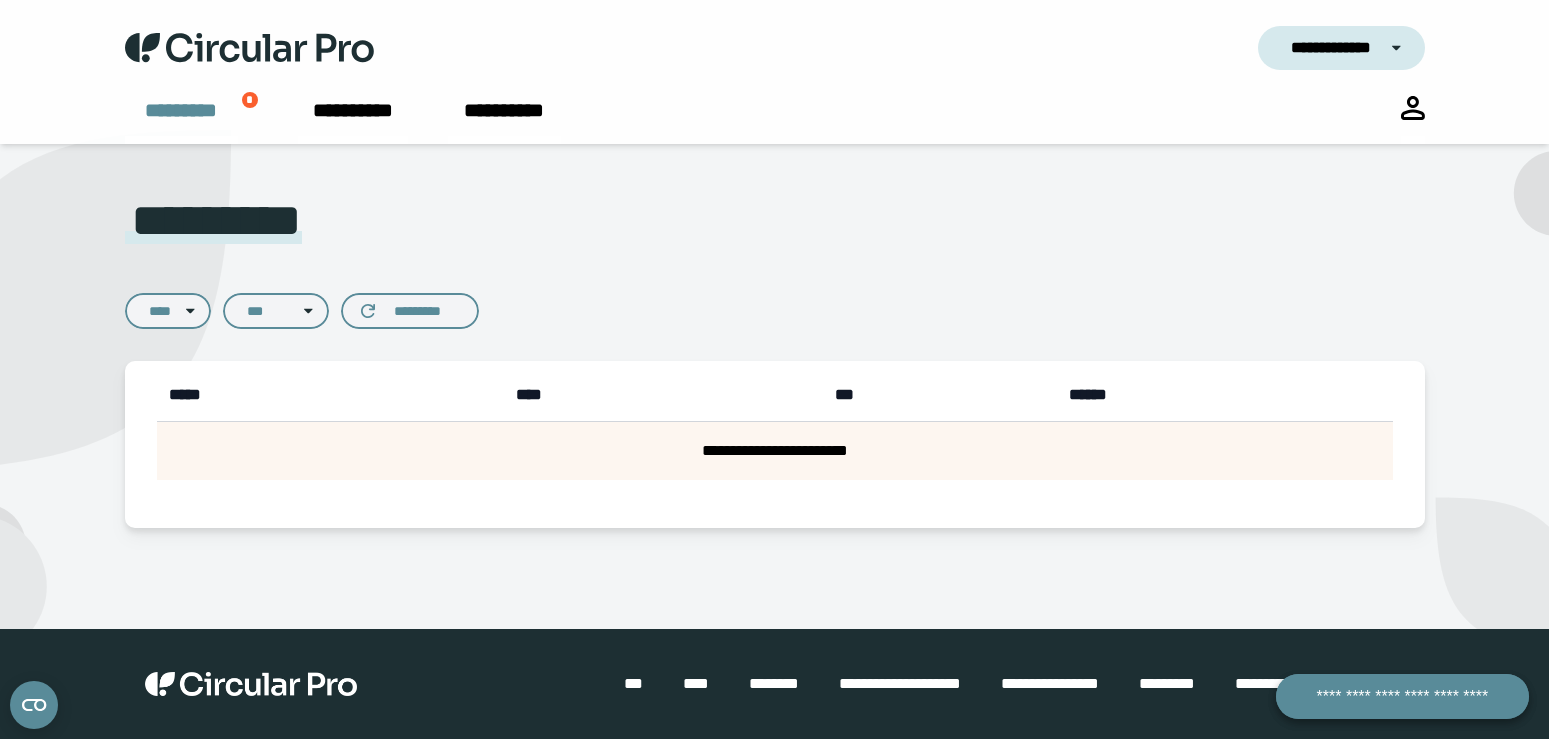 click on "*********" at bounding box center (181, 120) 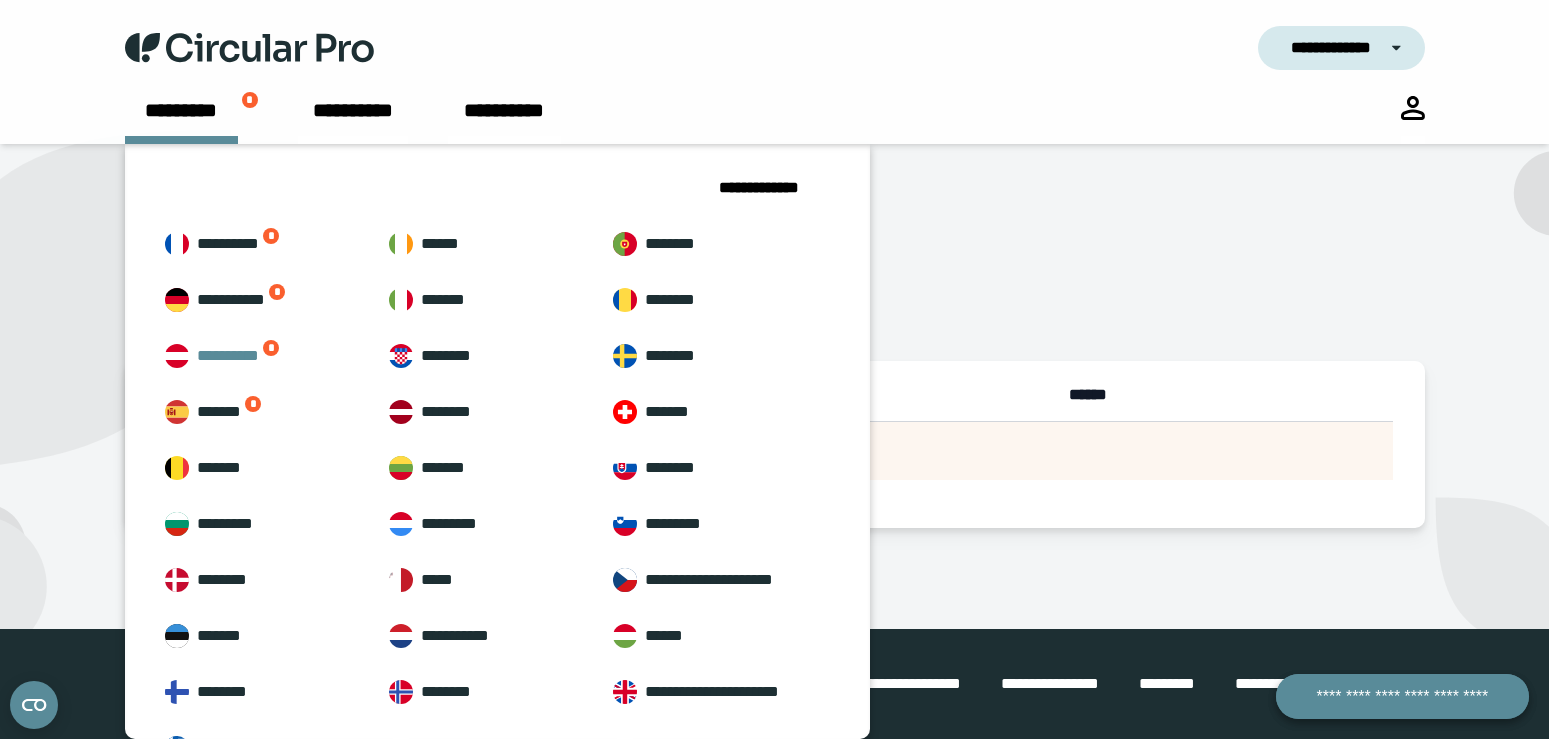 click on "**********" at bounding box center [261, 356] 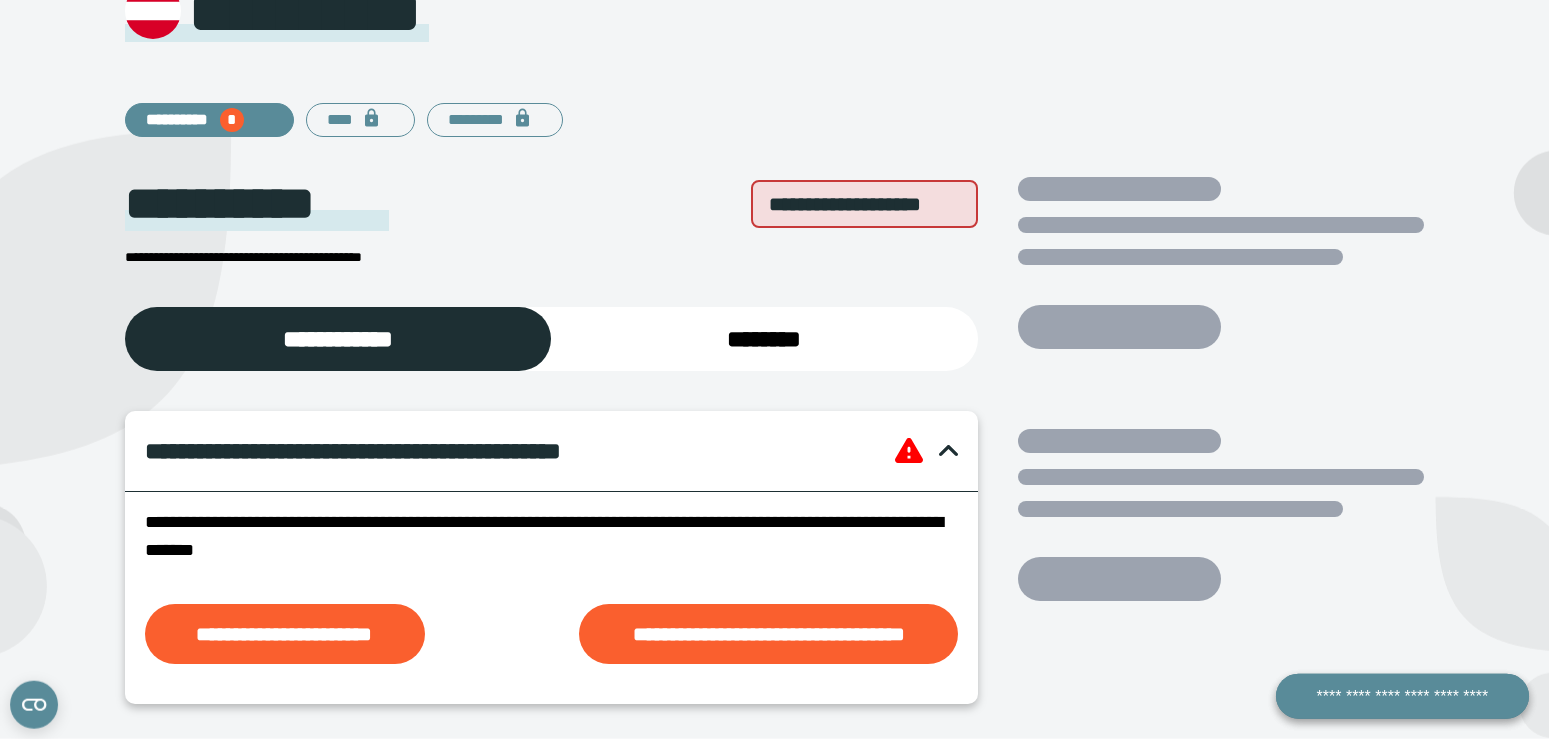 scroll, scrollTop: 408, scrollLeft: 0, axis: vertical 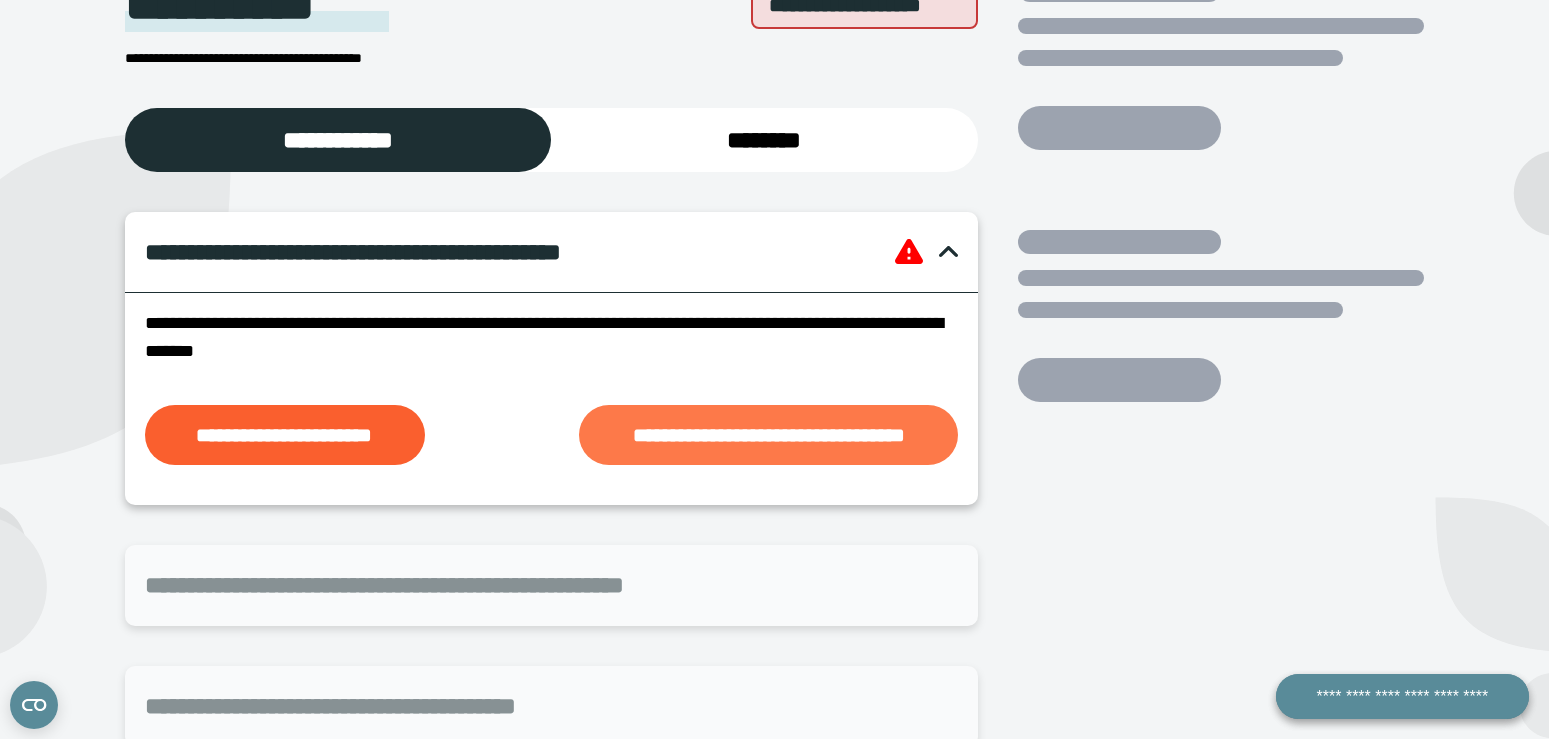 click on "**********" at bounding box center [768, 435] 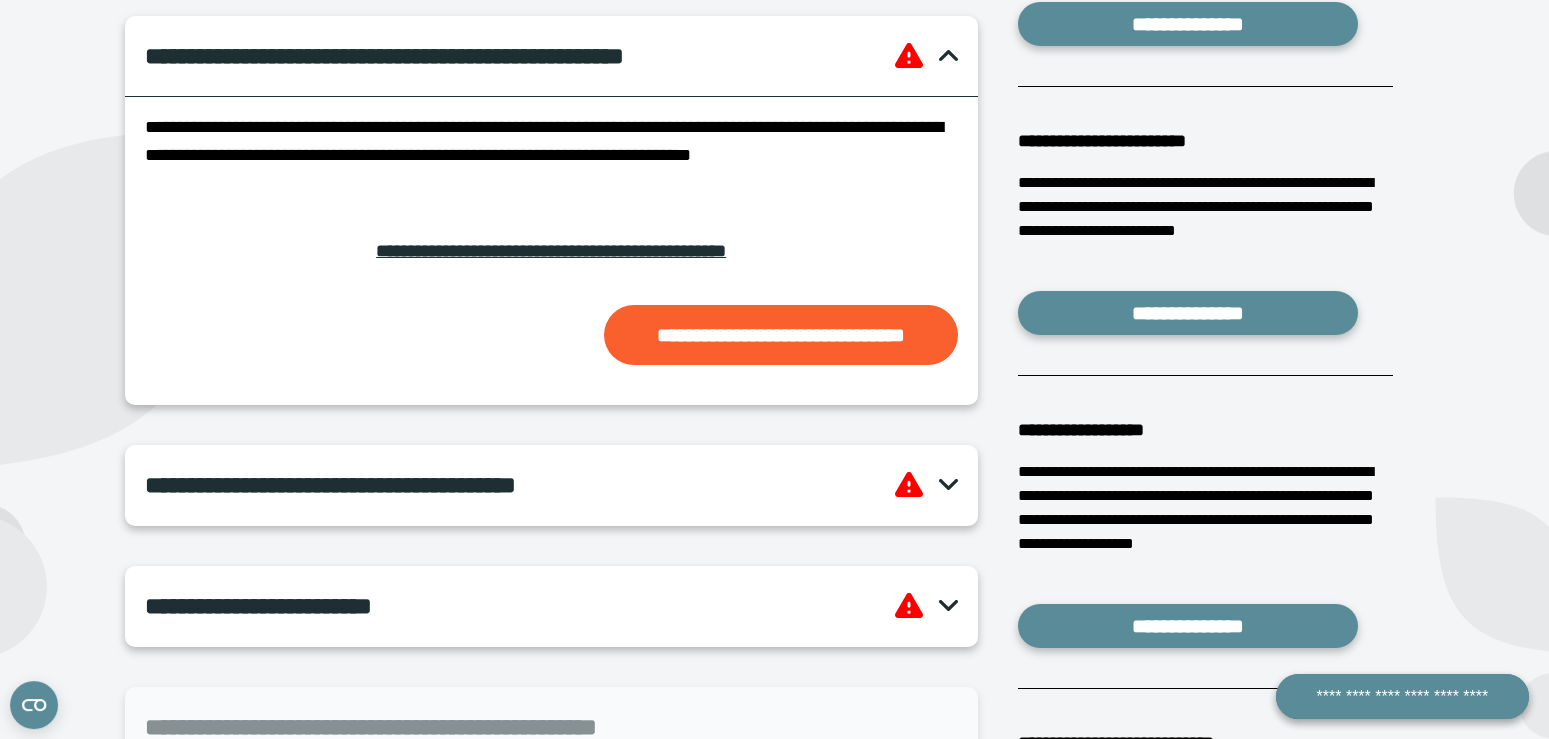 scroll, scrollTop: 612, scrollLeft: 0, axis: vertical 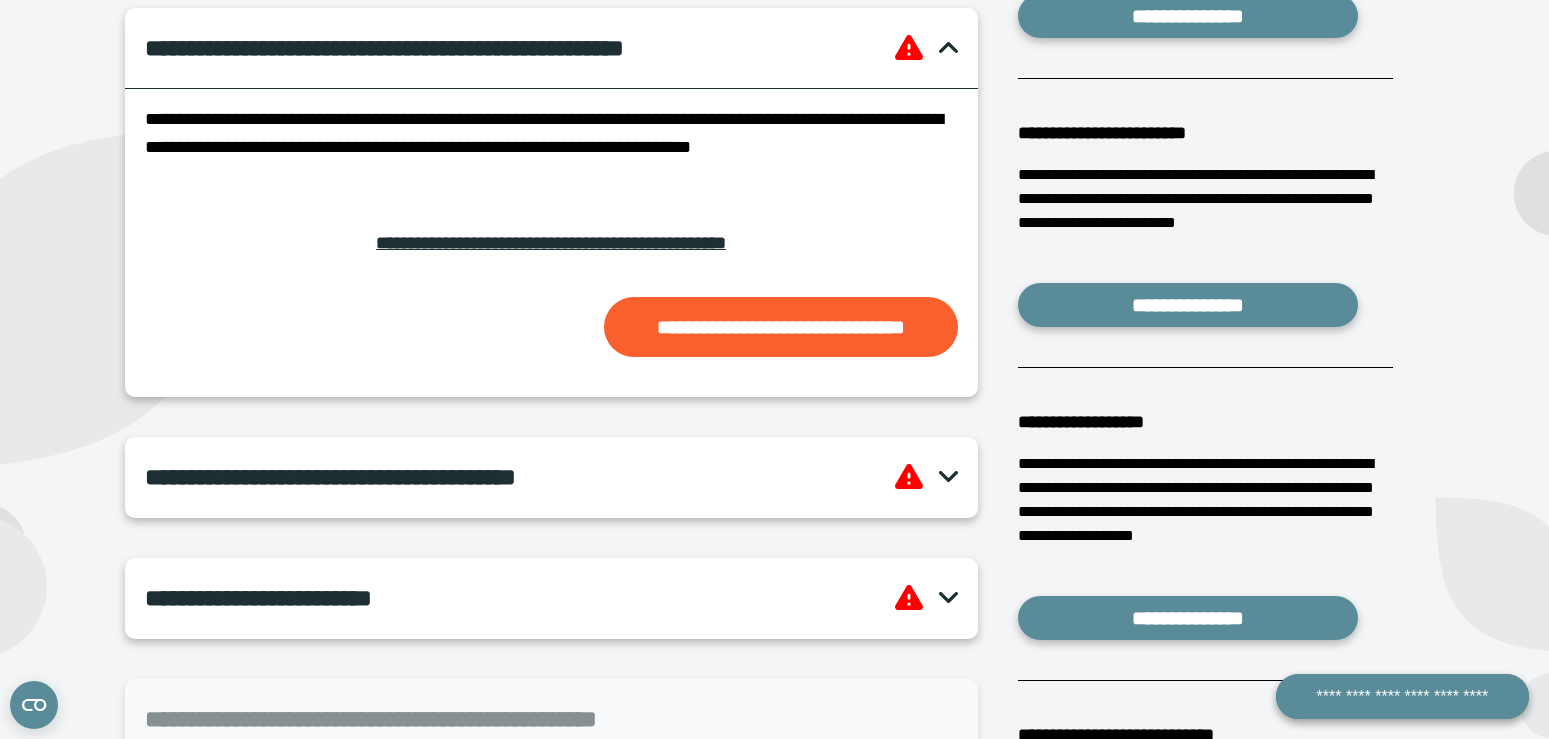 click on "**********" at bounding box center [551, 243] 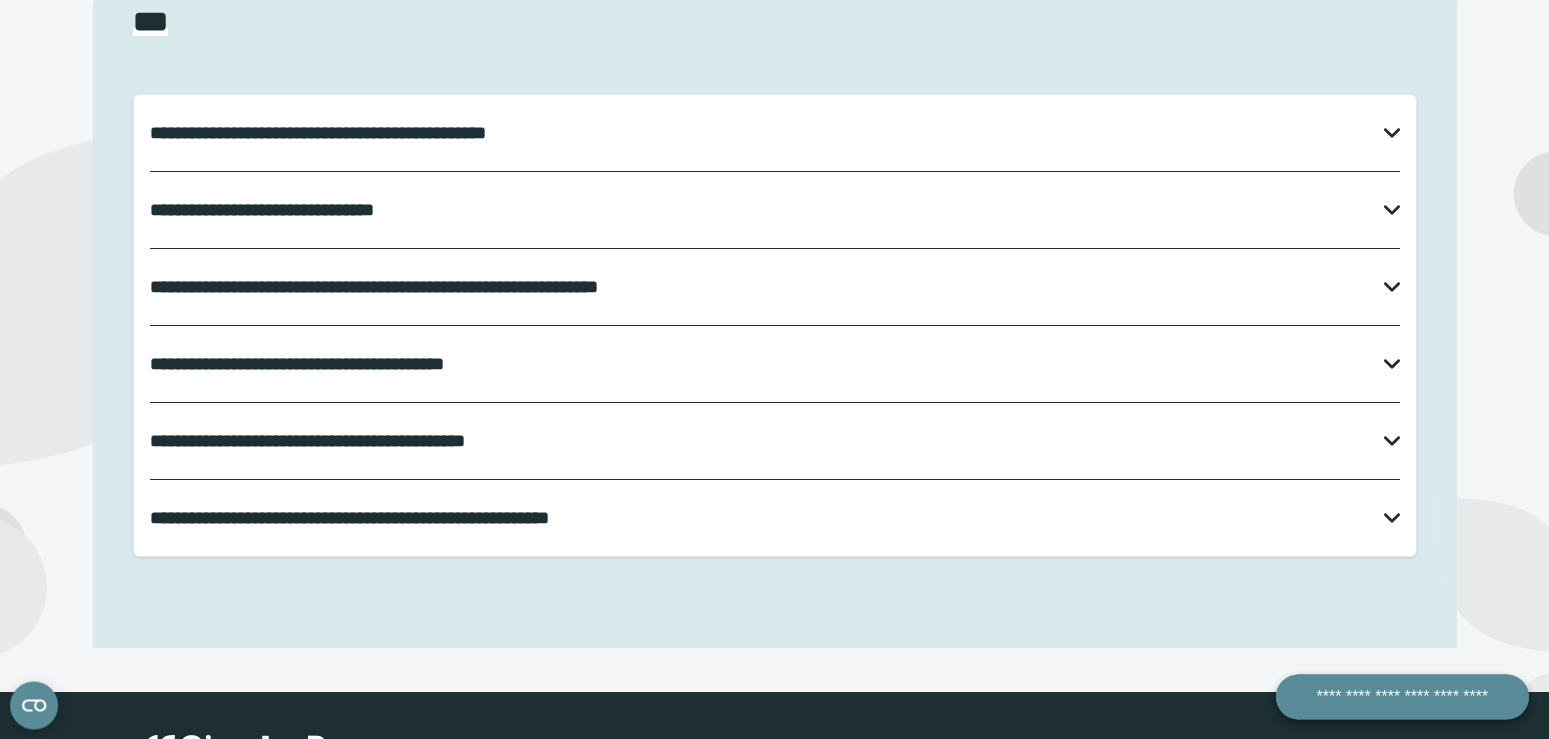 scroll, scrollTop: 1020, scrollLeft: 0, axis: vertical 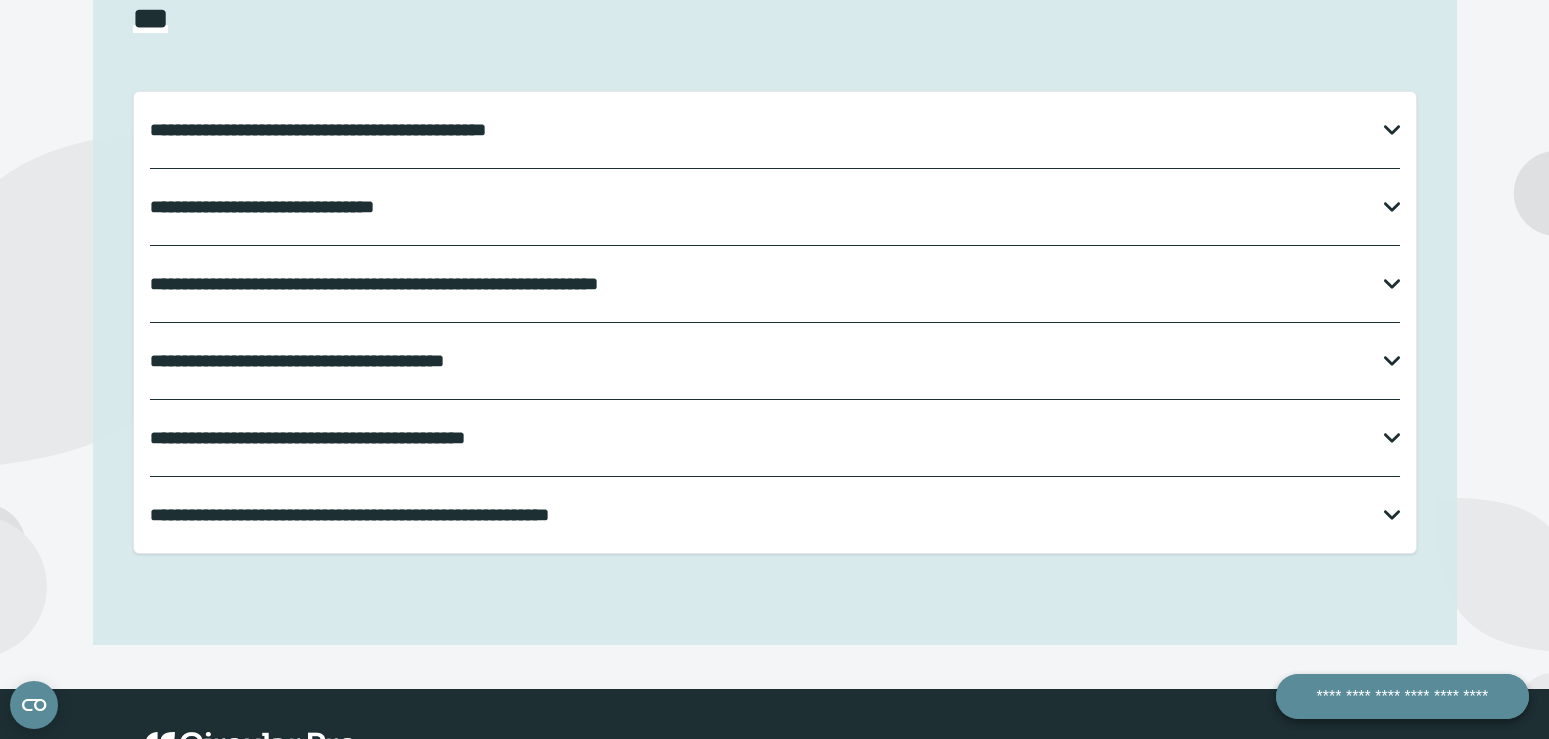 click on "**********" at bounding box center (775, 130) 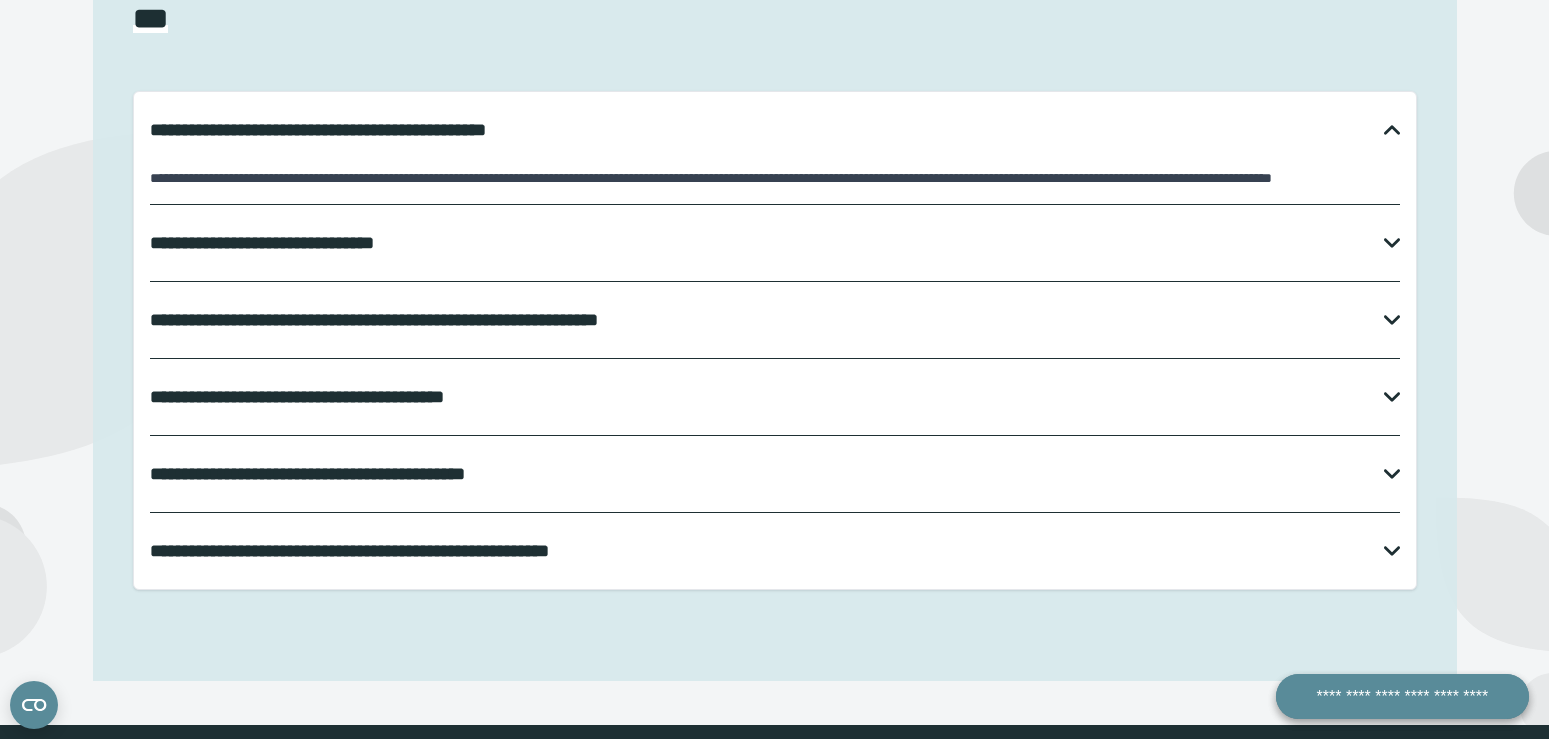 click on "**********" at bounding box center (775, 243) 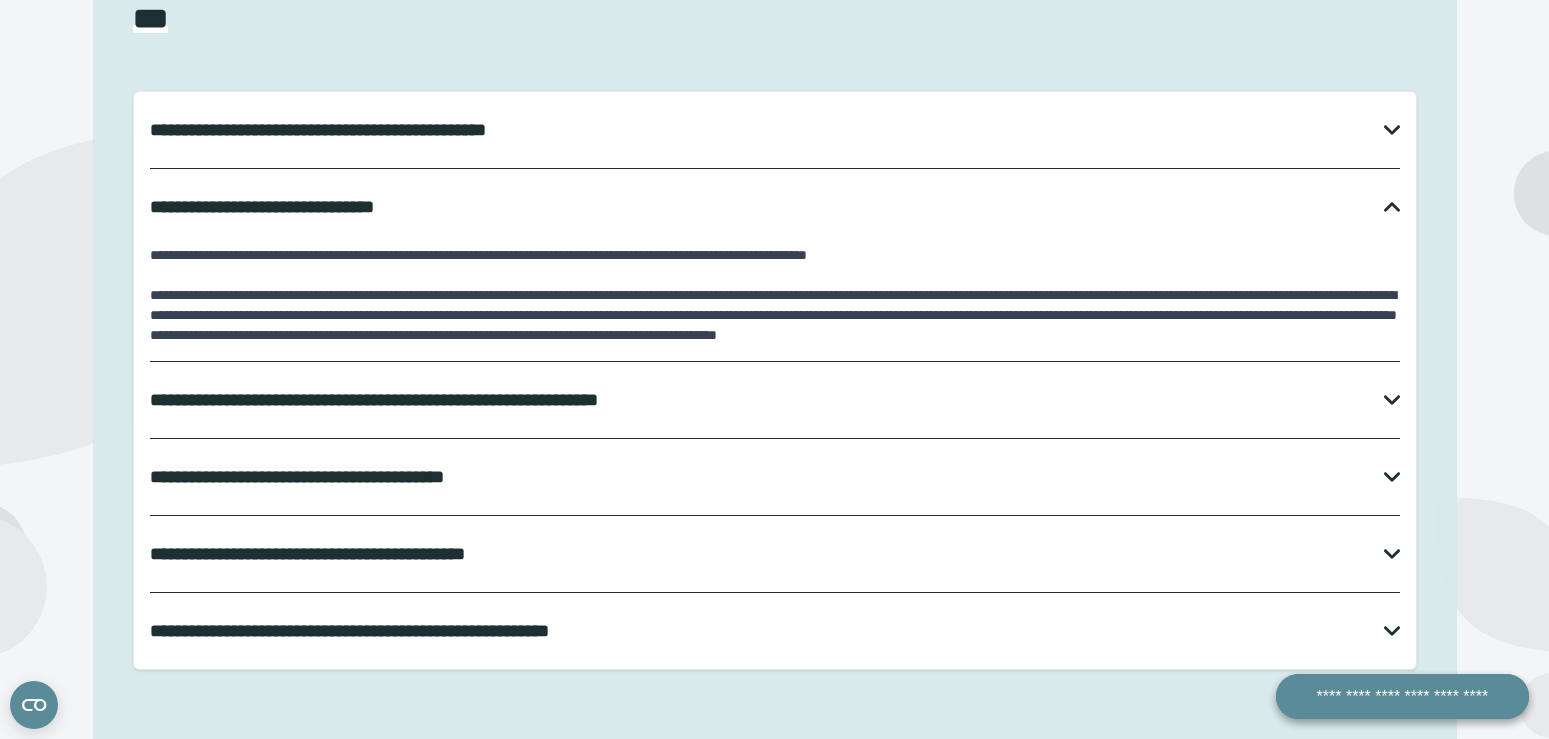 click on "**********" at bounding box center [775, 400] 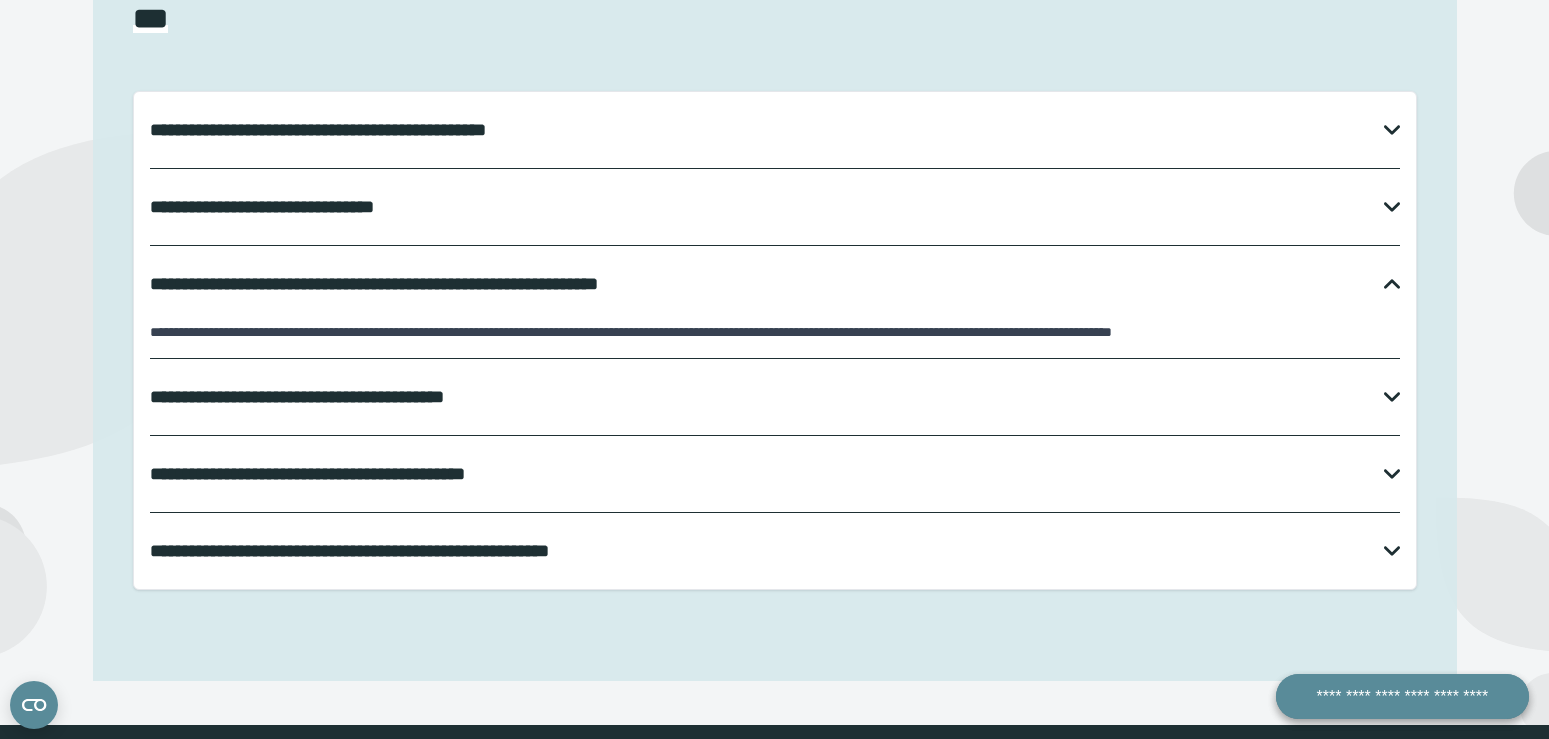 click on "**********" at bounding box center (775, 288) 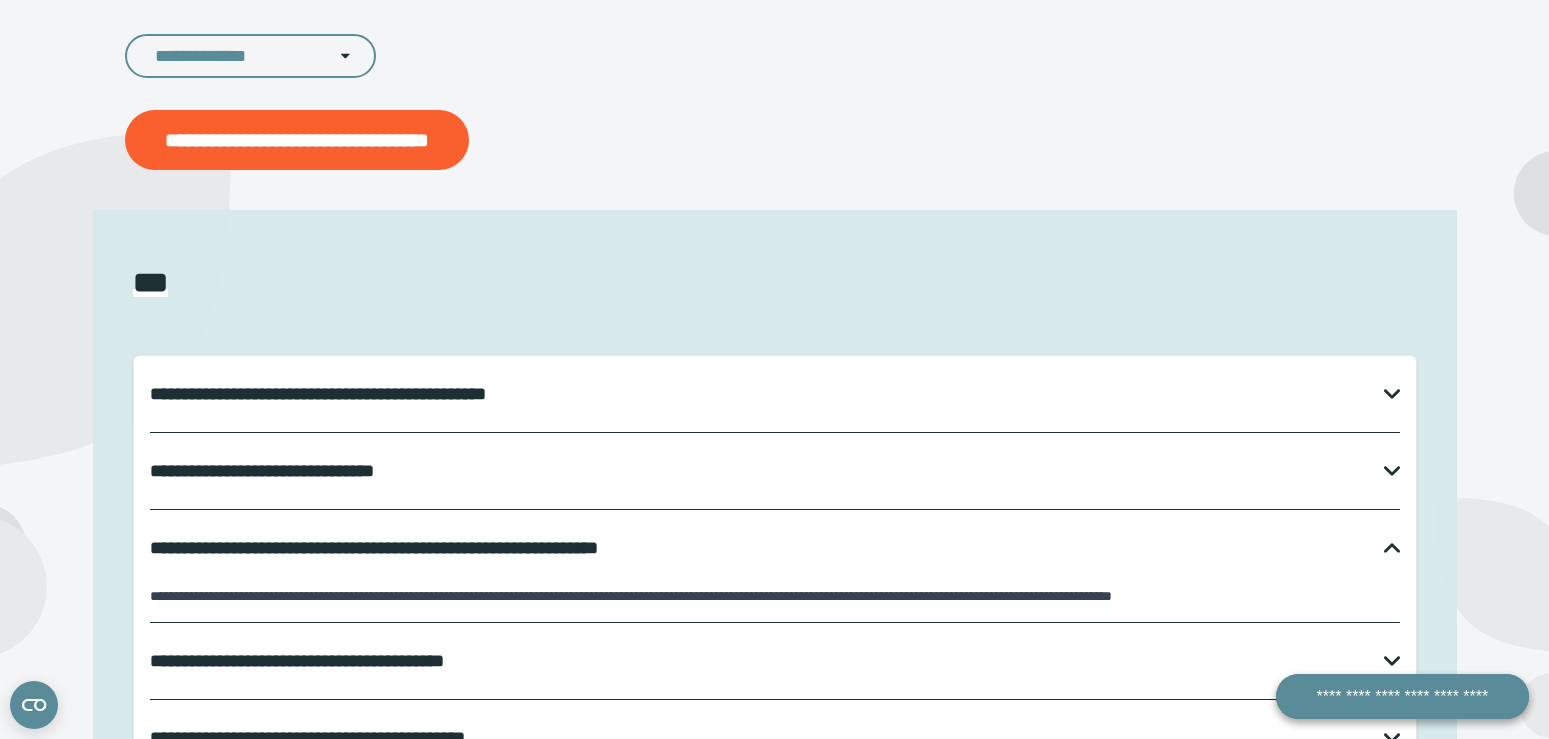 scroll, scrollTop: 654, scrollLeft: 0, axis: vertical 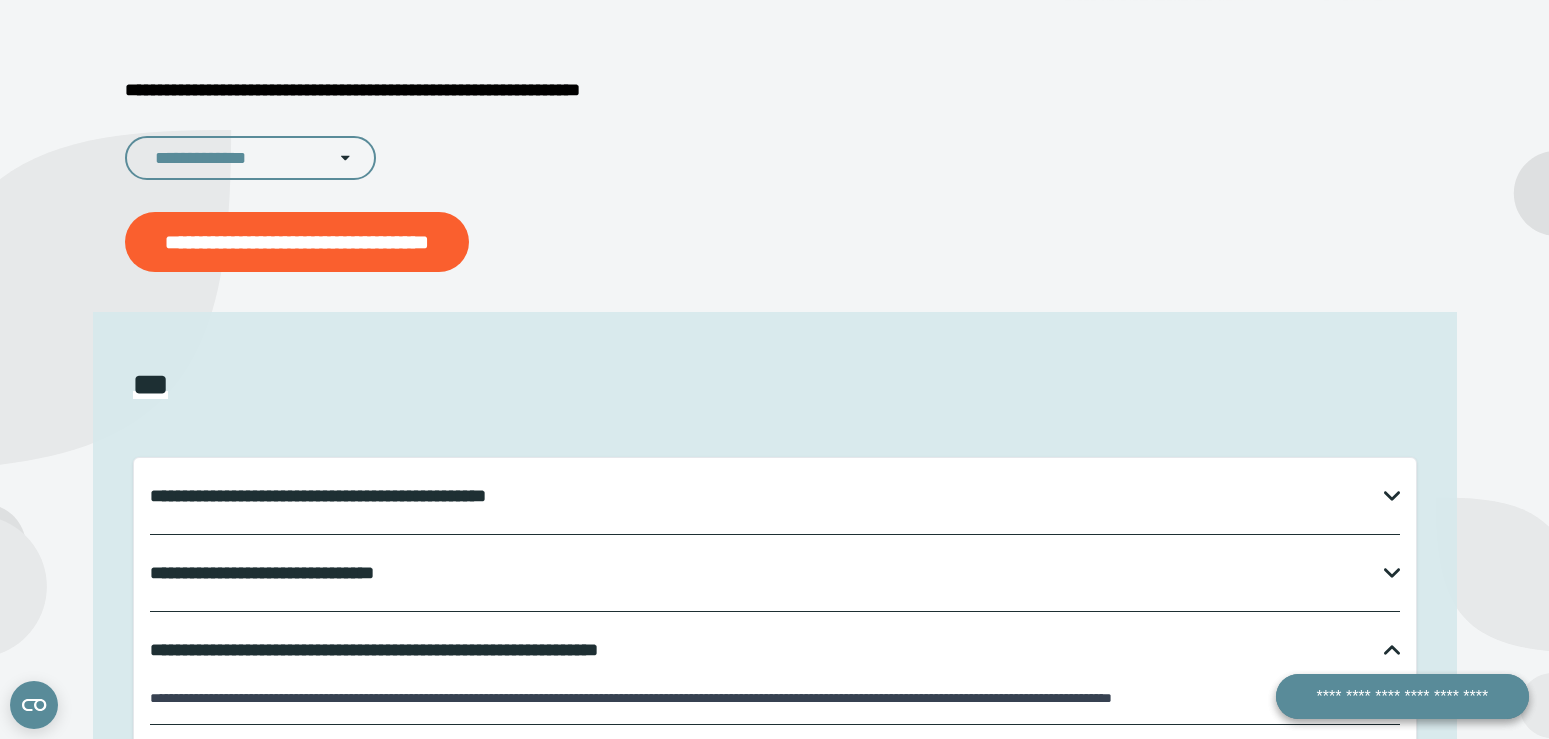 click on "**********" at bounding box center [485, 174] 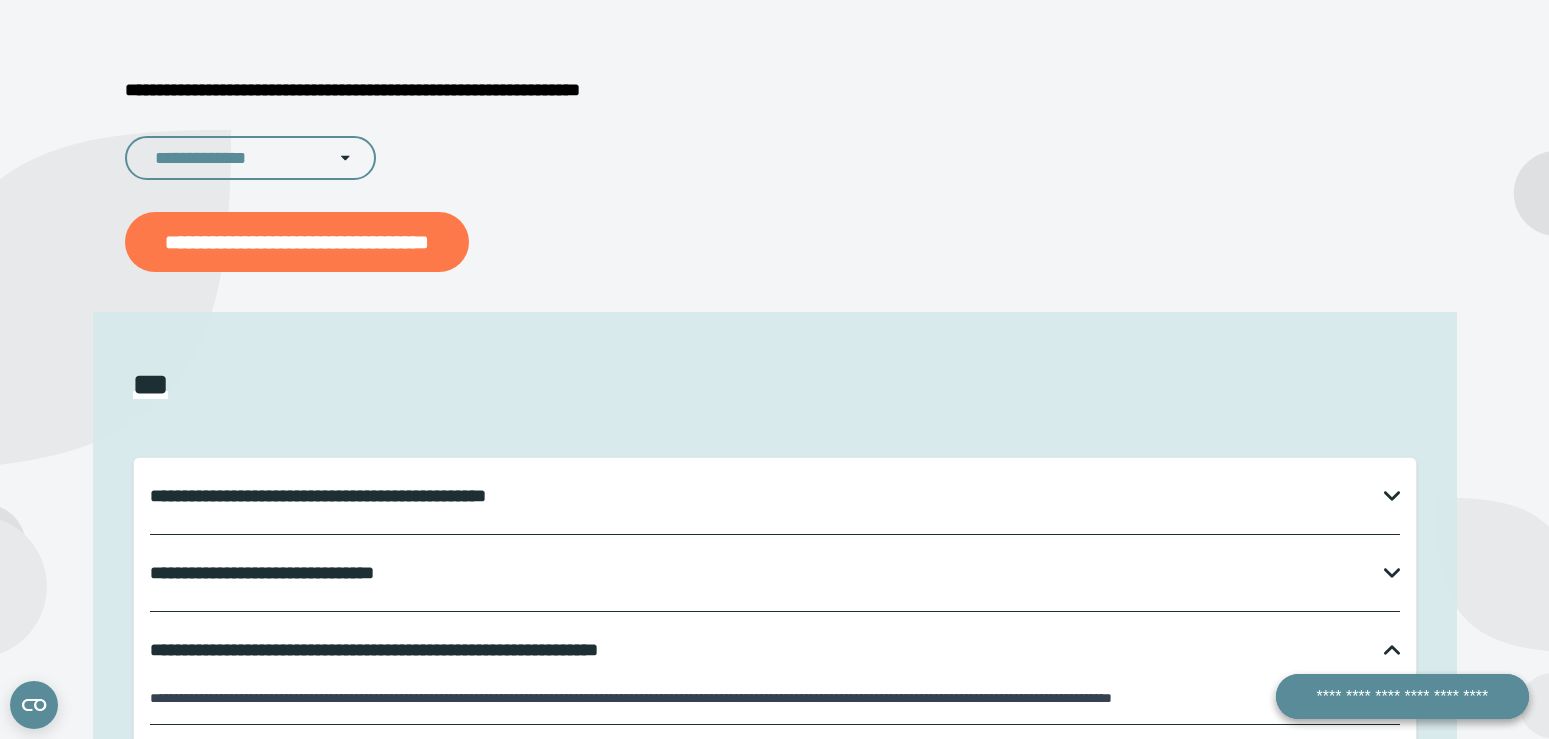 click on "**********" at bounding box center [297, 242] 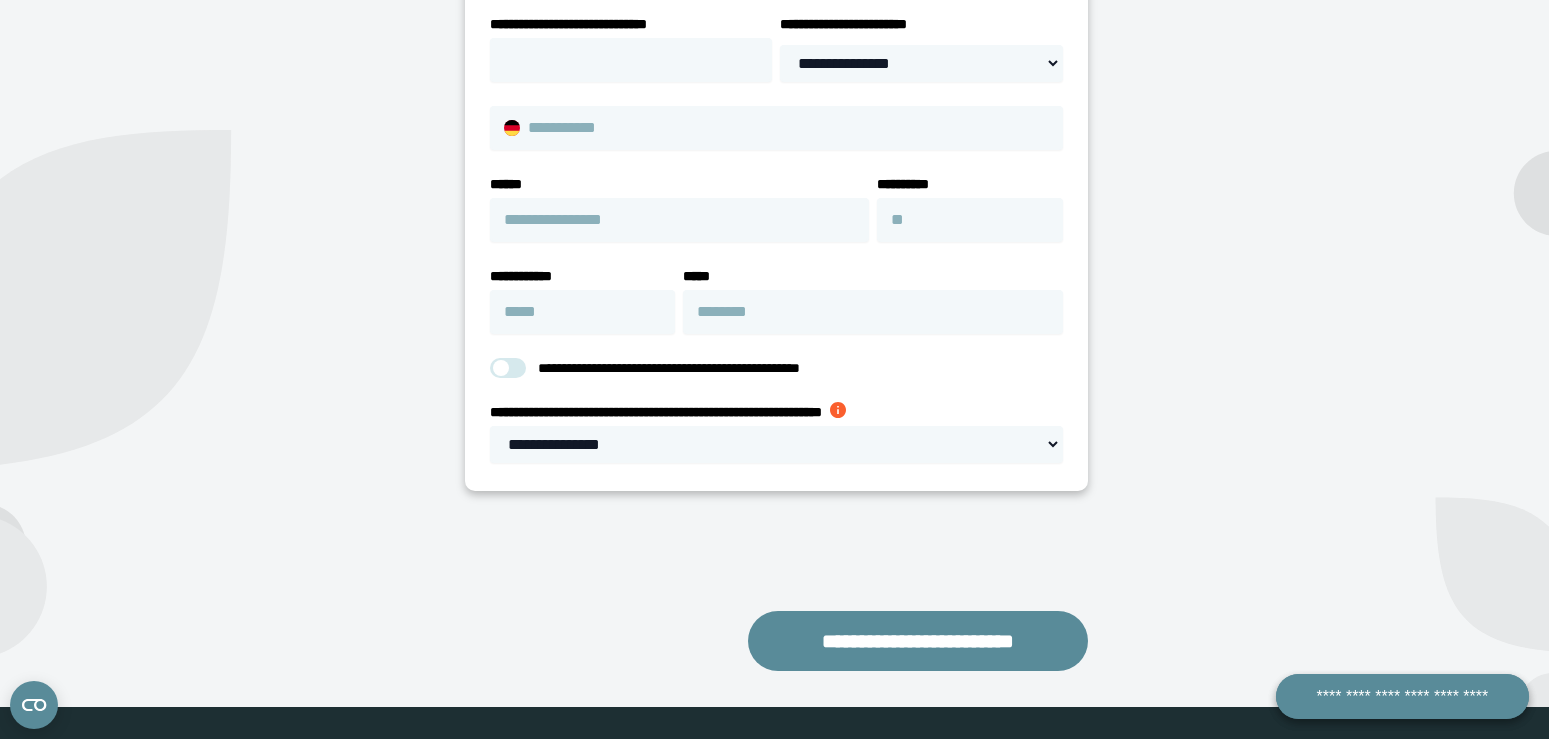 click on "**********" at bounding box center [285, 98] 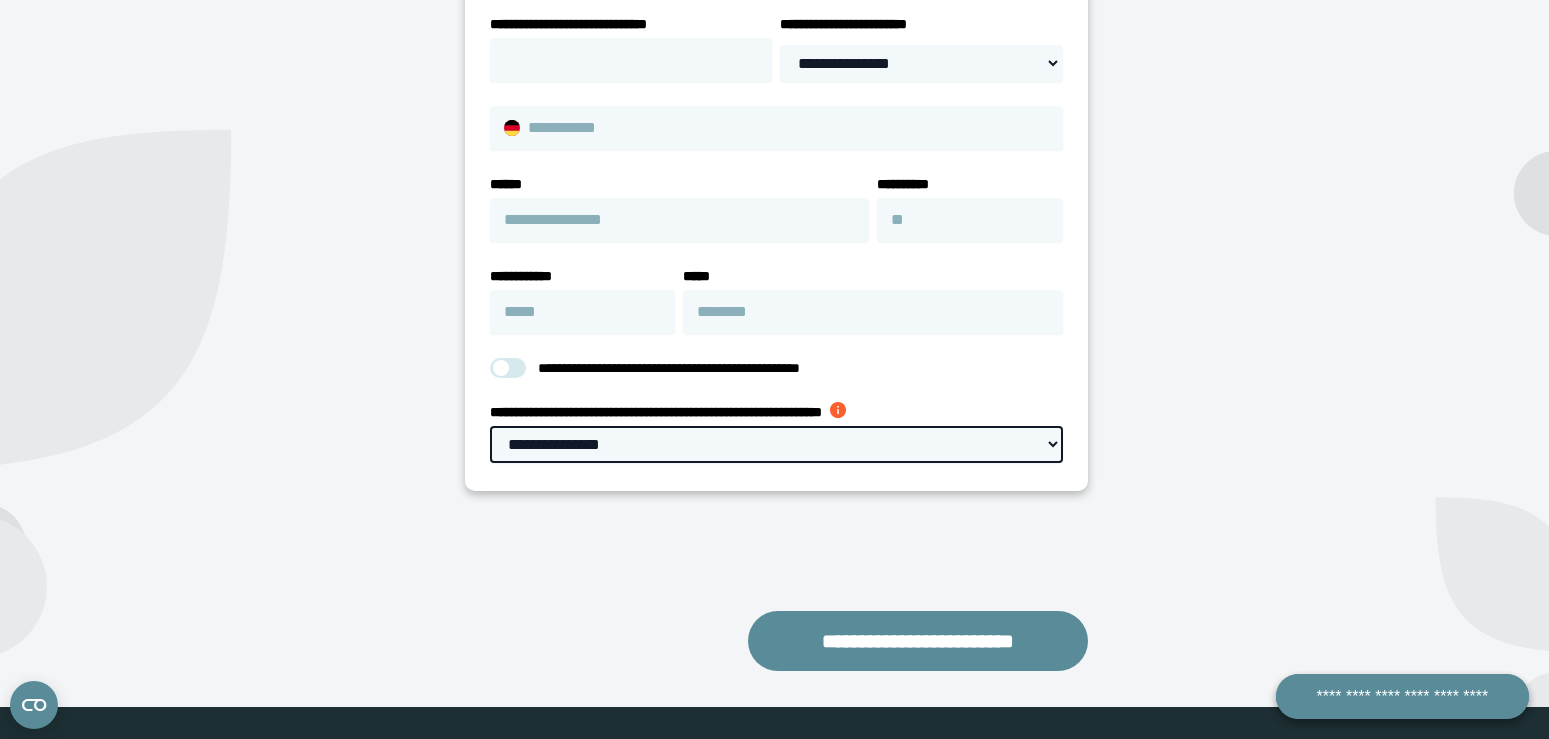 click on "**********" at bounding box center (777, 444) 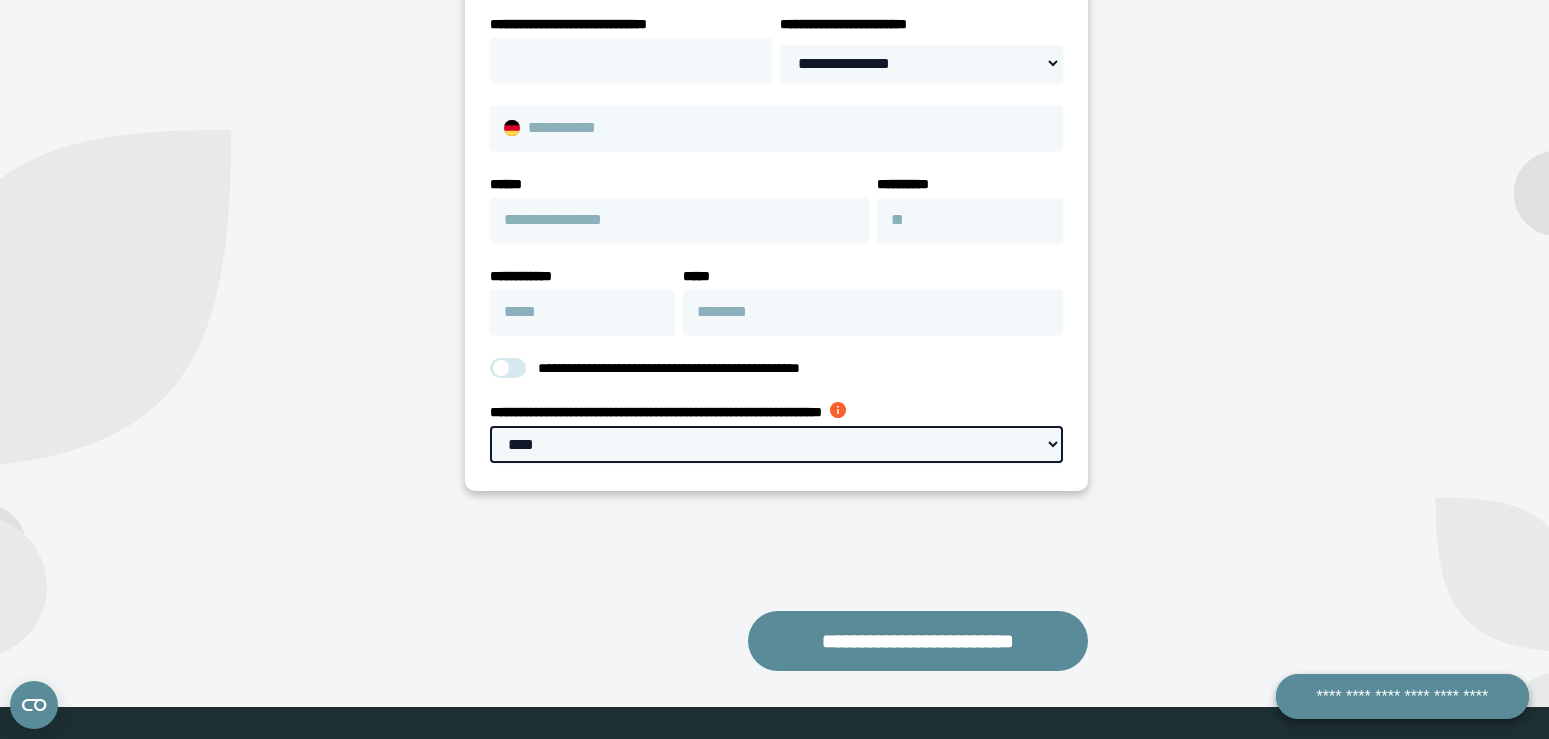 click on "****" at bounding box center (0, 0) 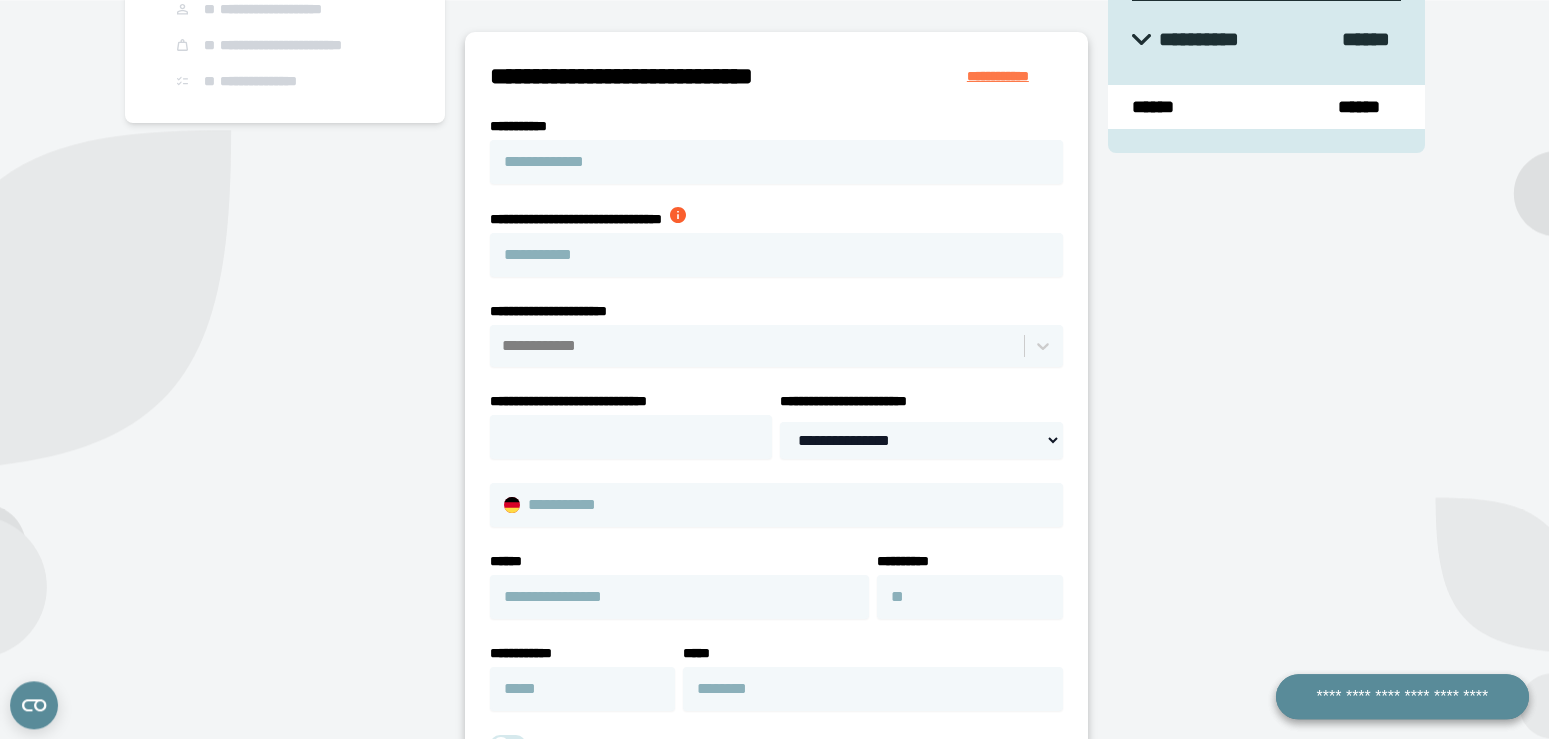 scroll, scrollTop: 306, scrollLeft: 0, axis: vertical 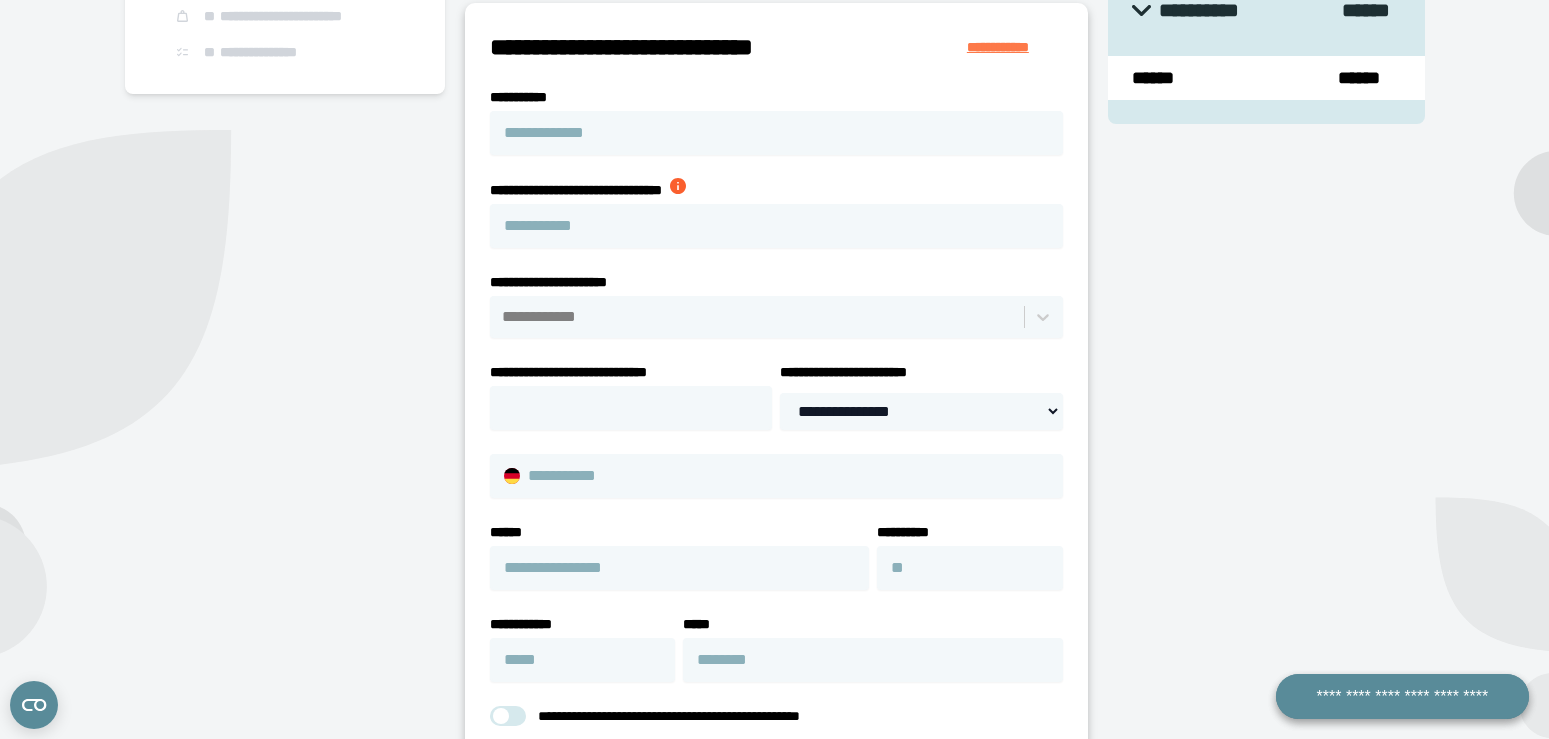 click at bounding box center [758, 317] 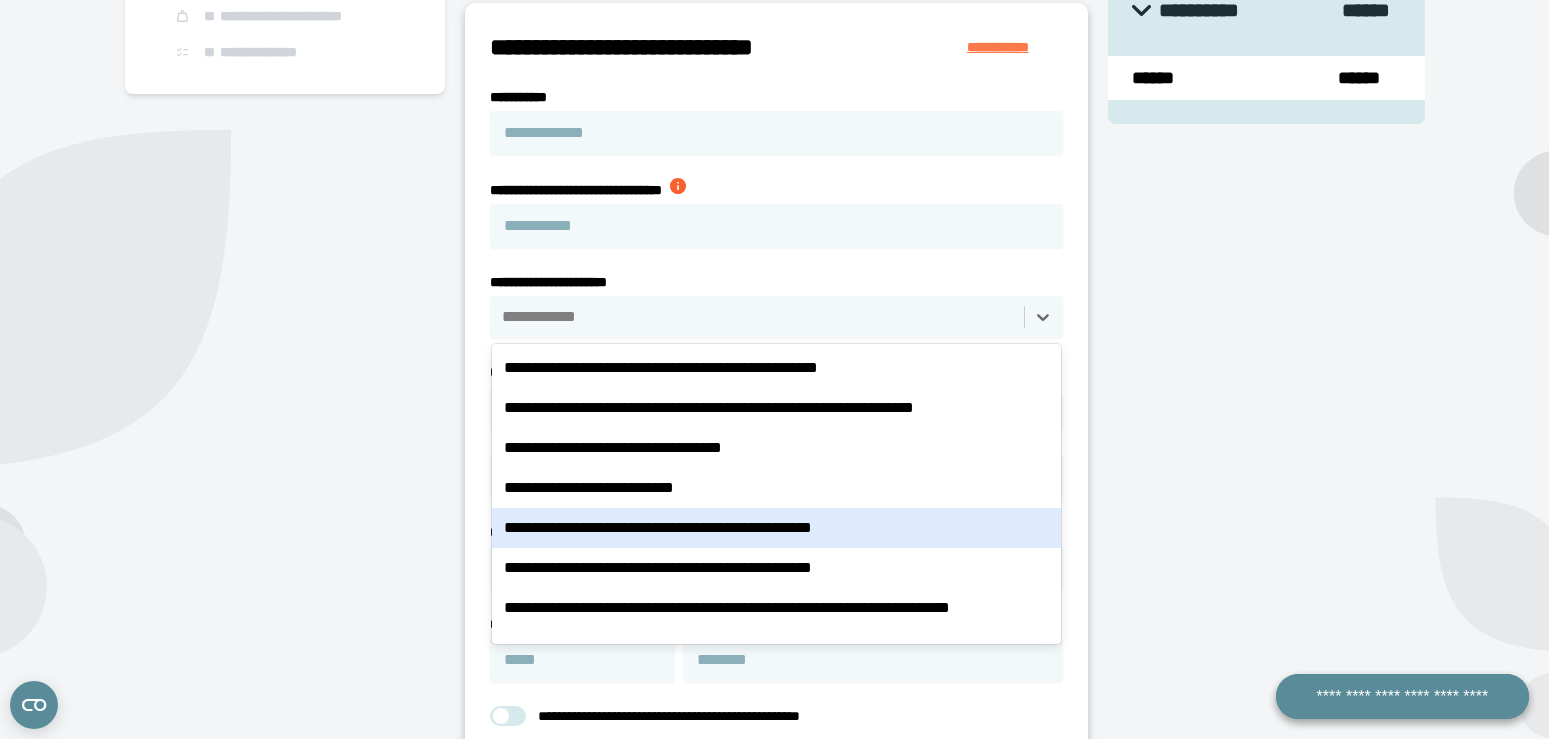 scroll, scrollTop: 4092, scrollLeft: 0, axis: vertical 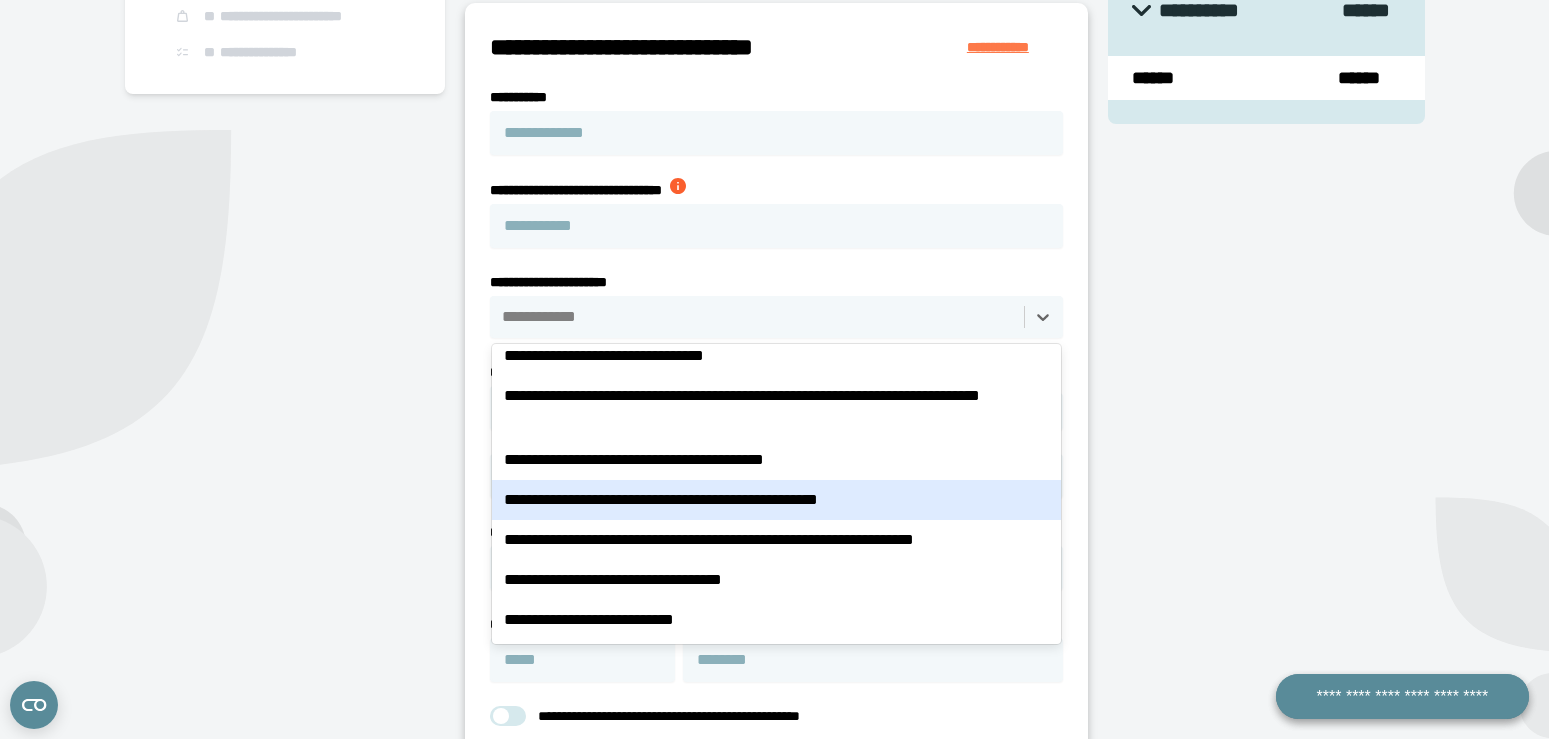 click on "**********" at bounding box center (777, 500) 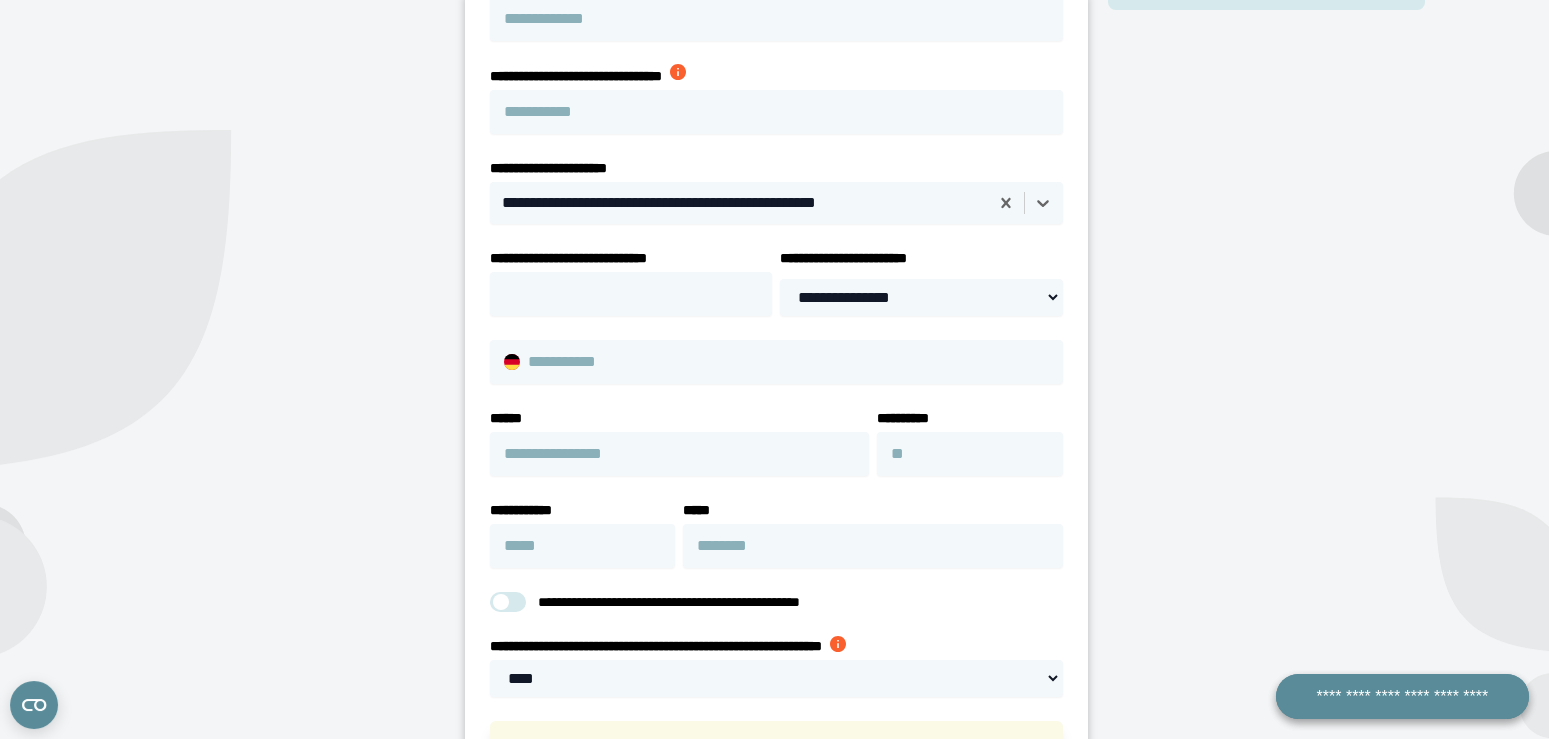 scroll, scrollTop: 408, scrollLeft: 0, axis: vertical 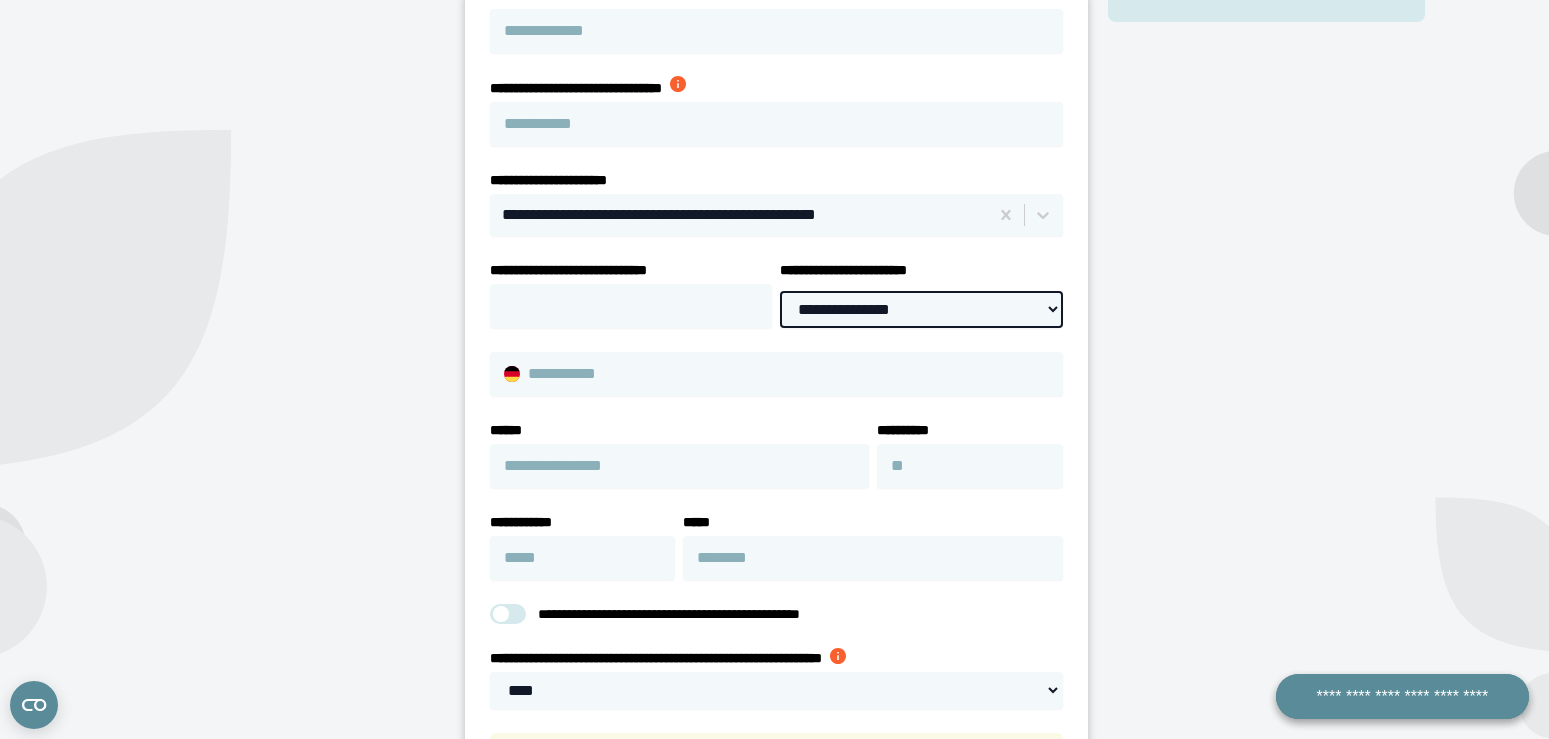 select on "**********" 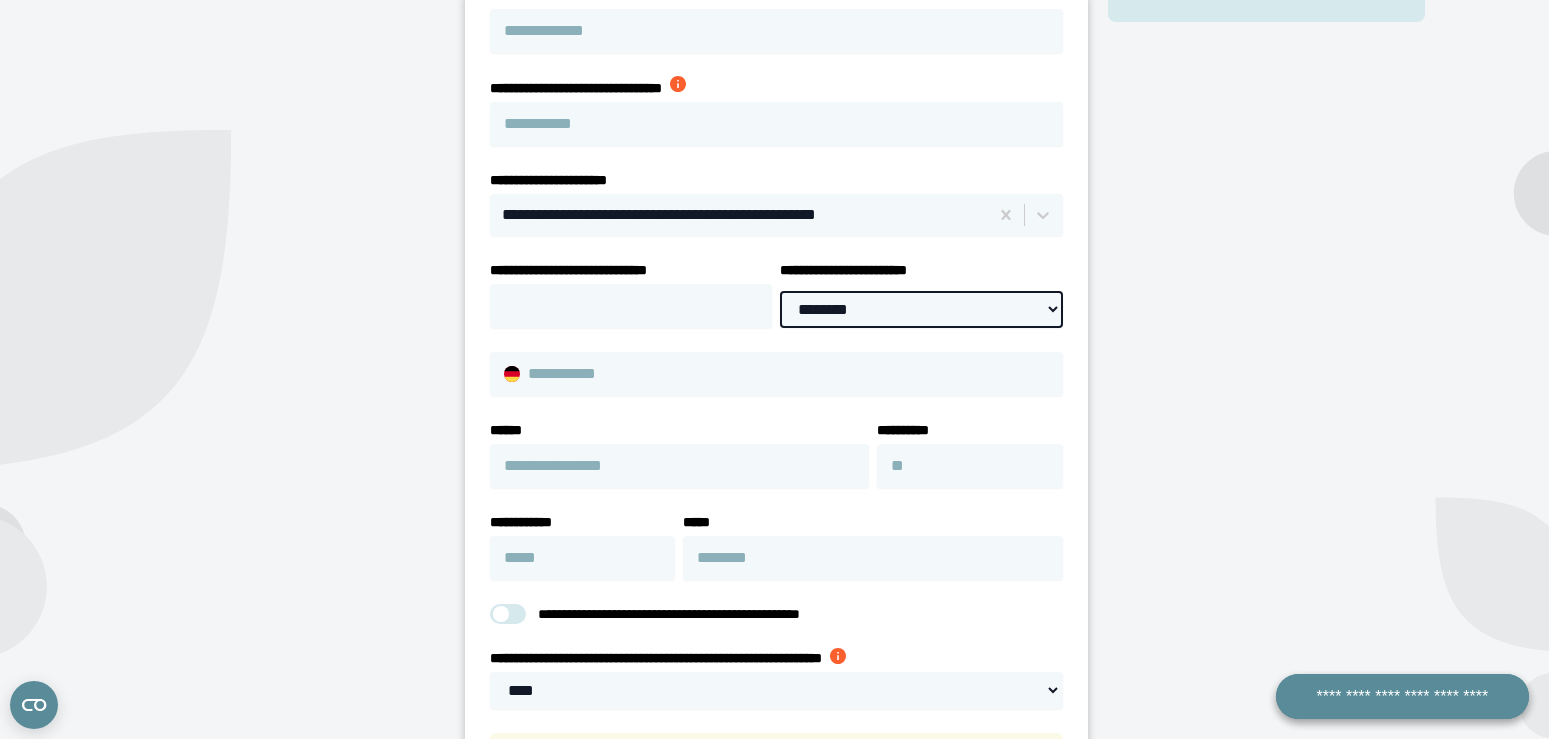 click on "********" at bounding box center (0, 0) 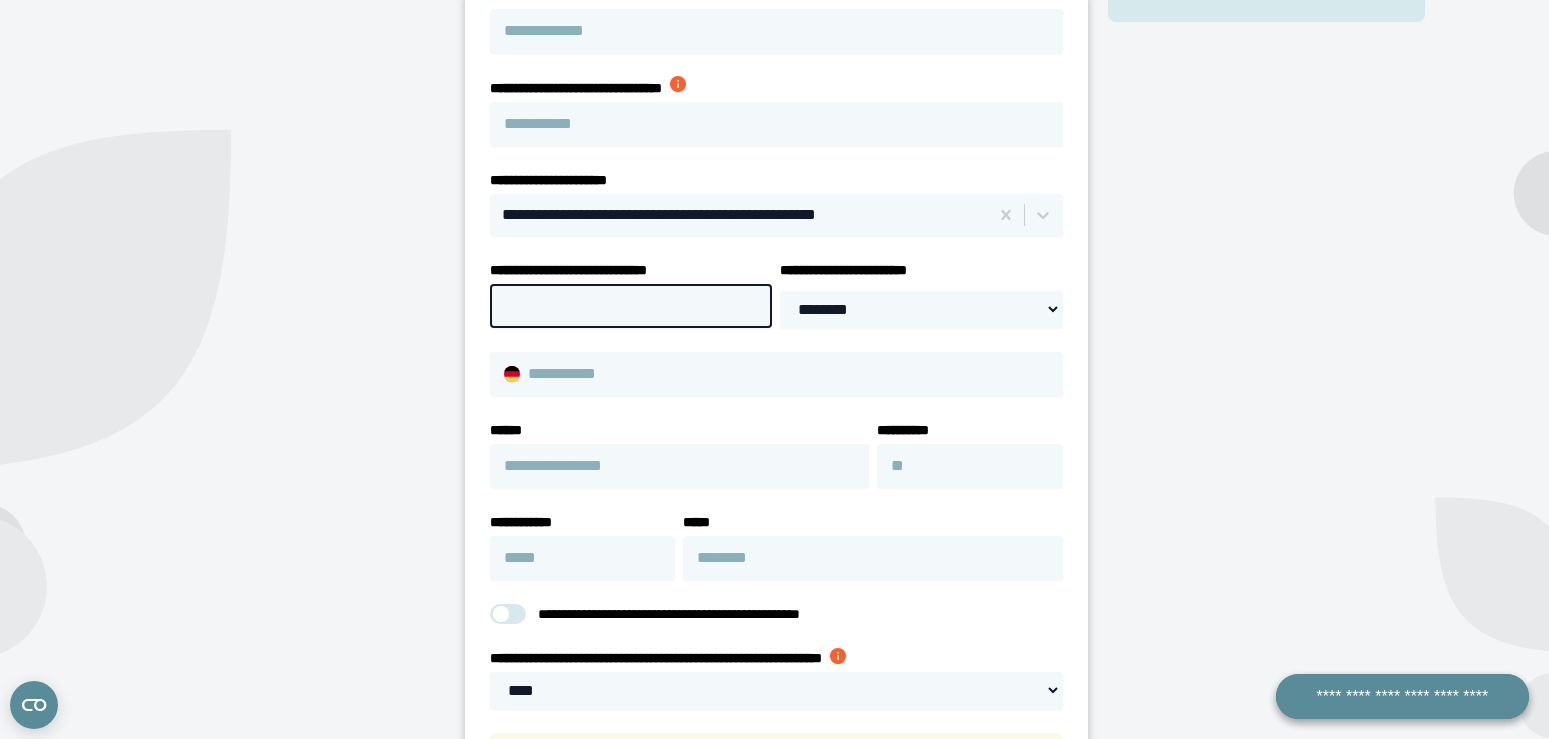 click on "**********" at bounding box center [631, 306] 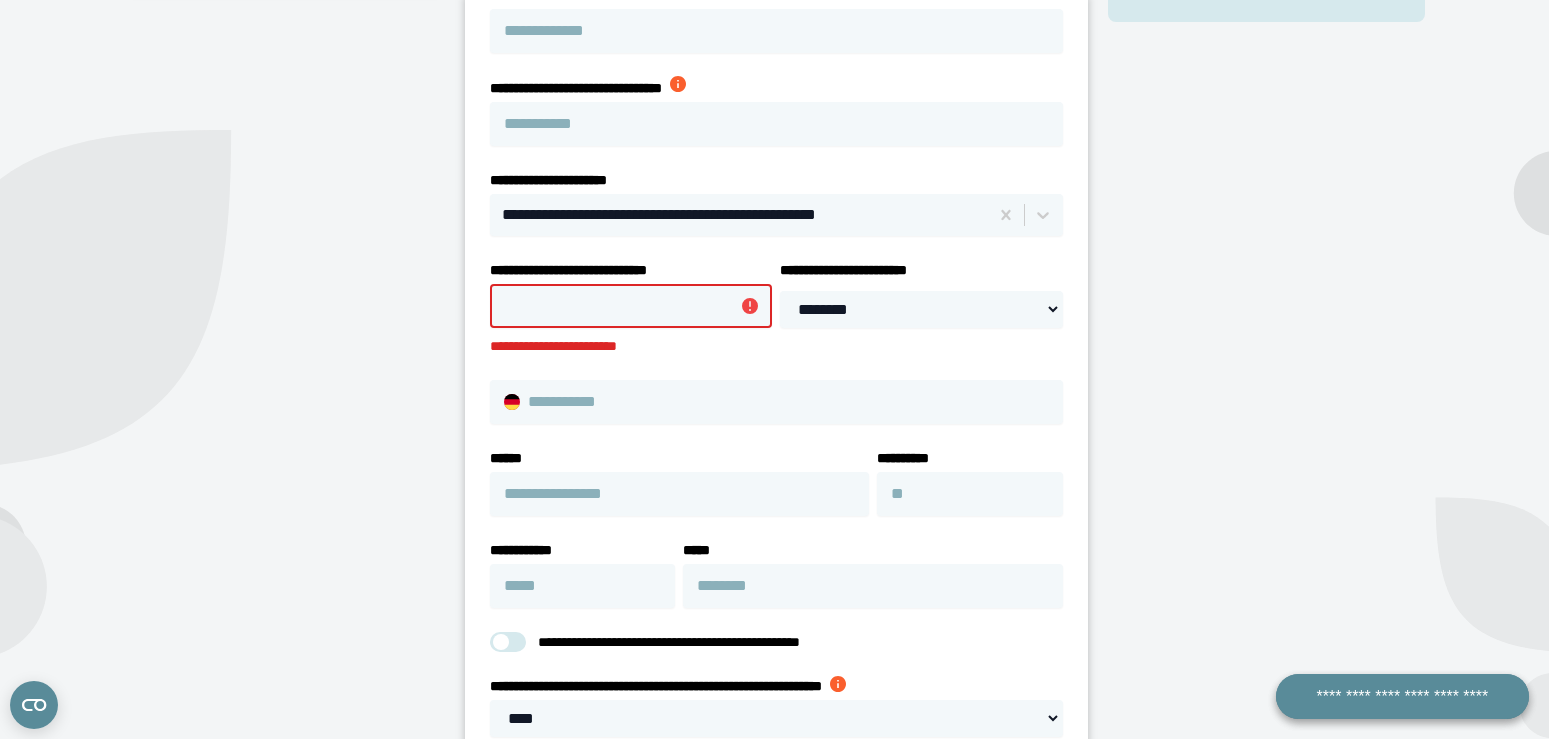 click on "**********" at bounding box center [285, 414] 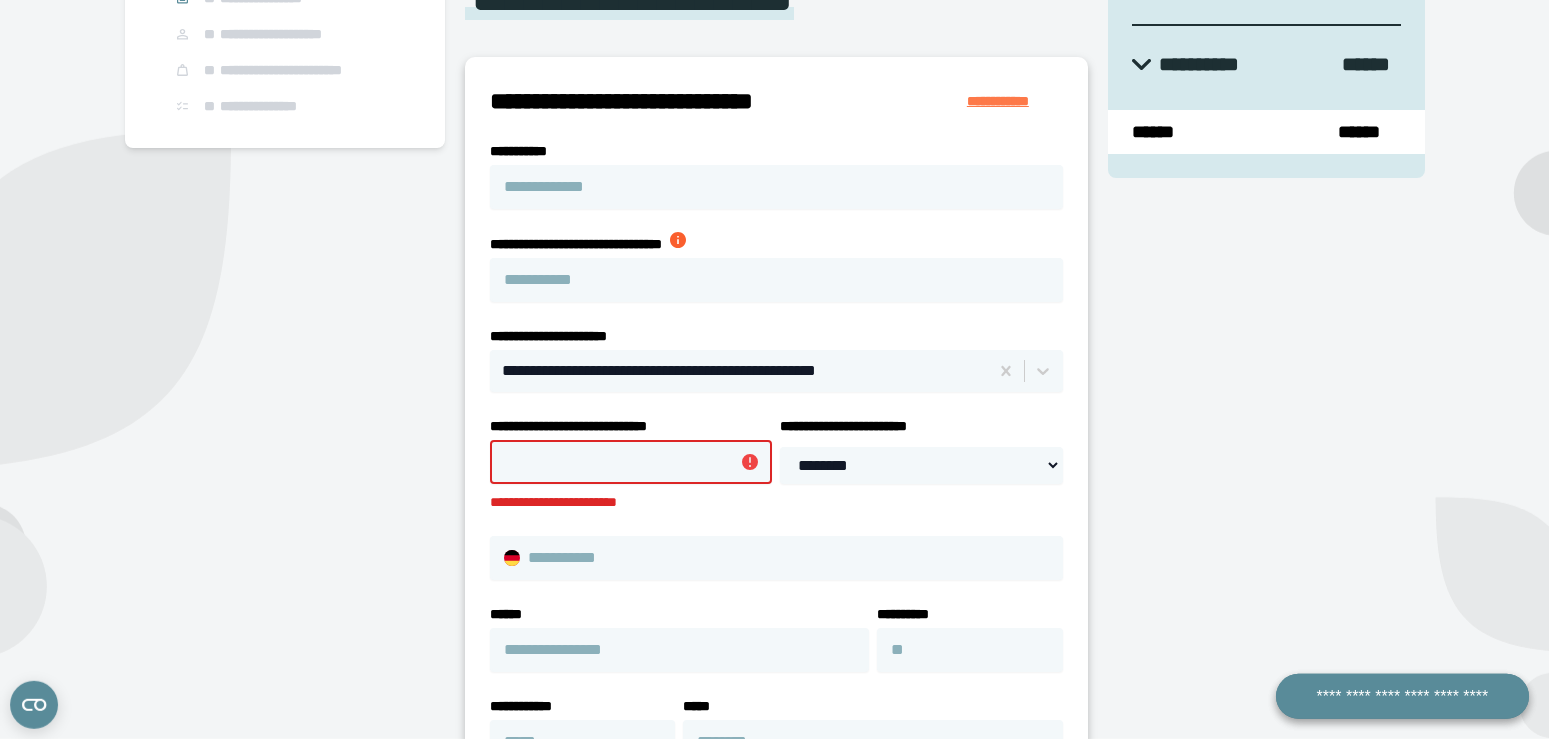 scroll, scrollTop: 102, scrollLeft: 0, axis: vertical 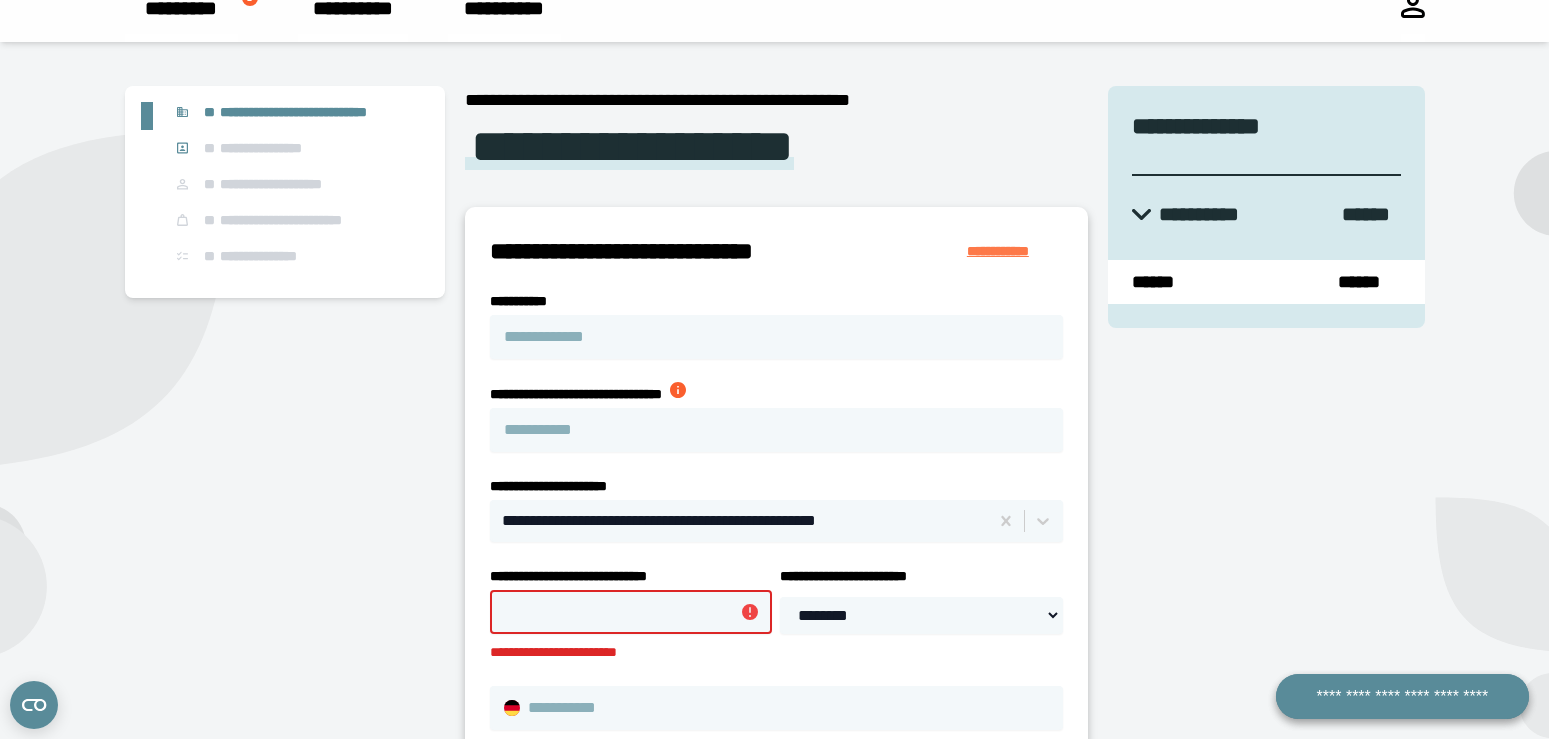 click on "**********" at bounding box center [1266, 720] 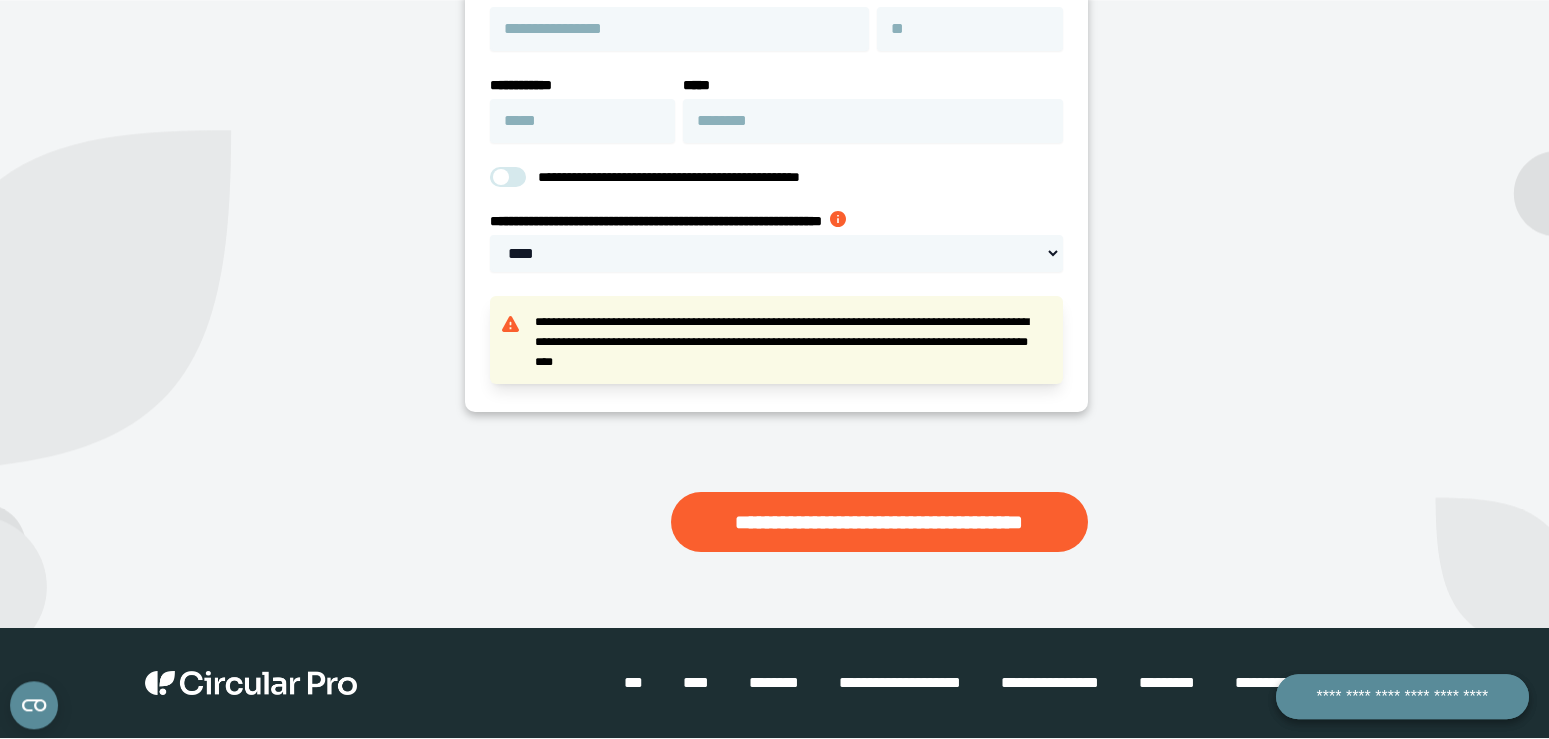 scroll, scrollTop: 877, scrollLeft: 0, axis: vertical 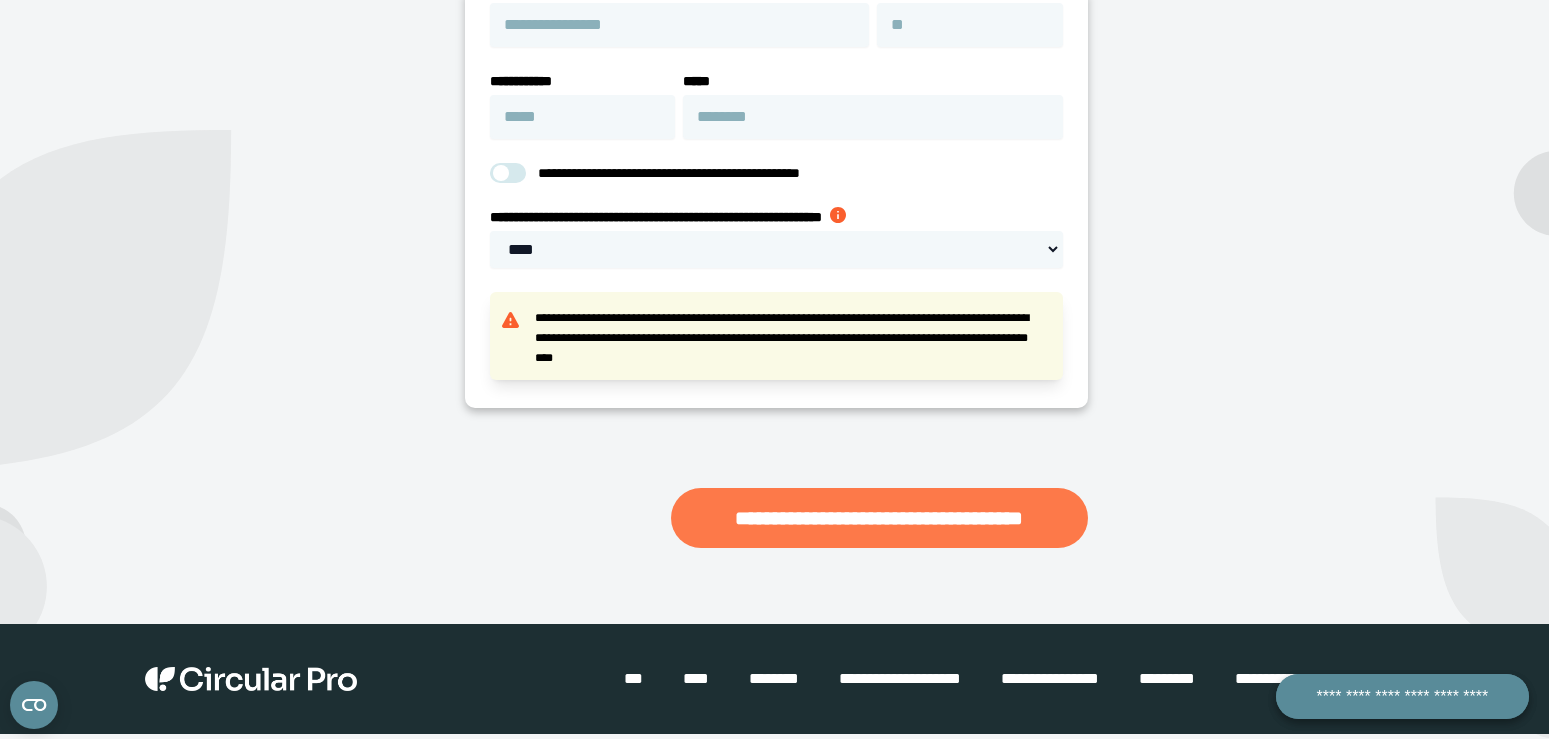 click on "**********" at bounding box center [879, 518] 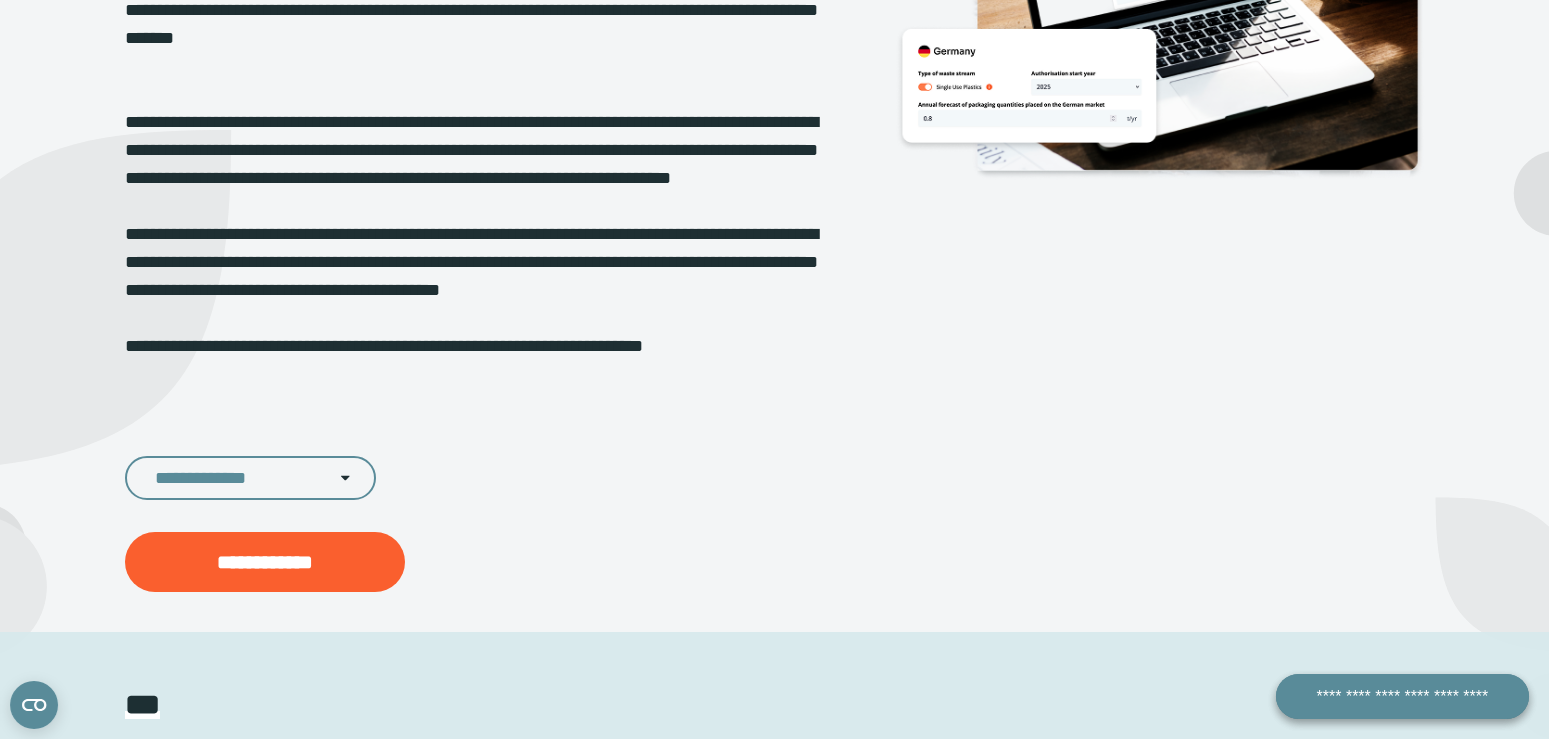 scroll, scrollTop: 265, scrollLeft: 0, axis: vertical 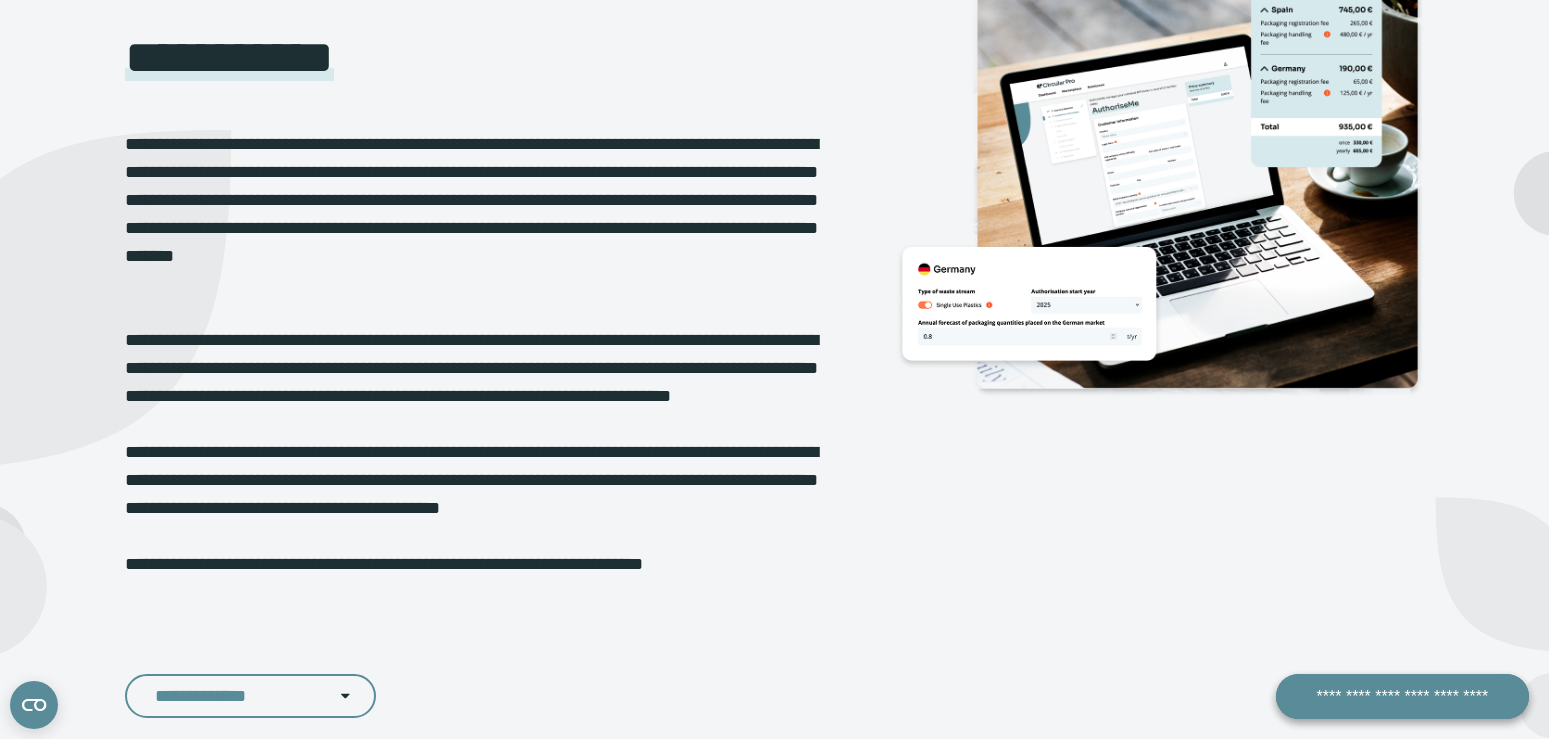 drag, startPoint x: 629, startPoint y: 577, endPoint x: 474, endPoint y: 581, distance: 155.0516 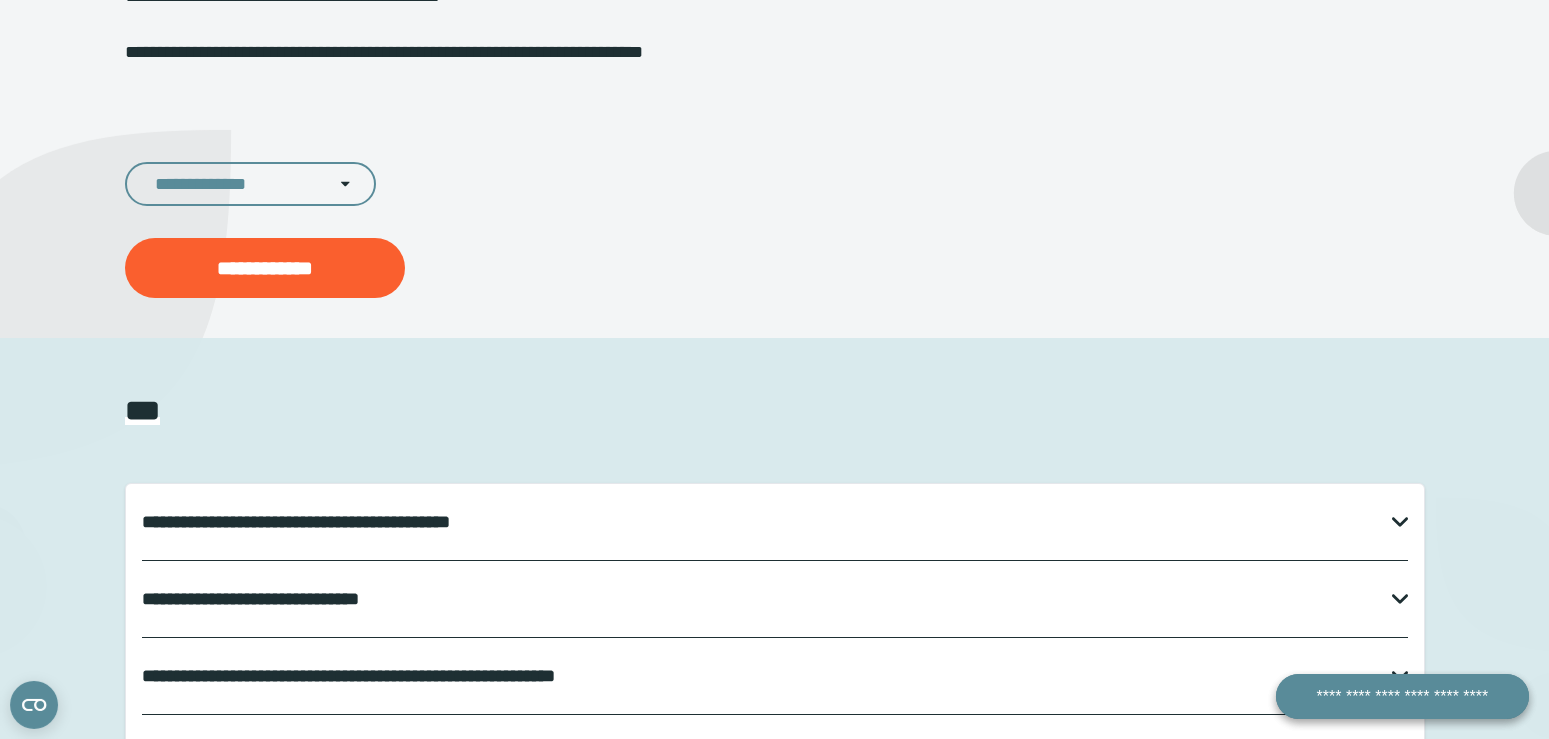 scroll, scrollTop: 877, scrollLeft: 0, axis: vertical 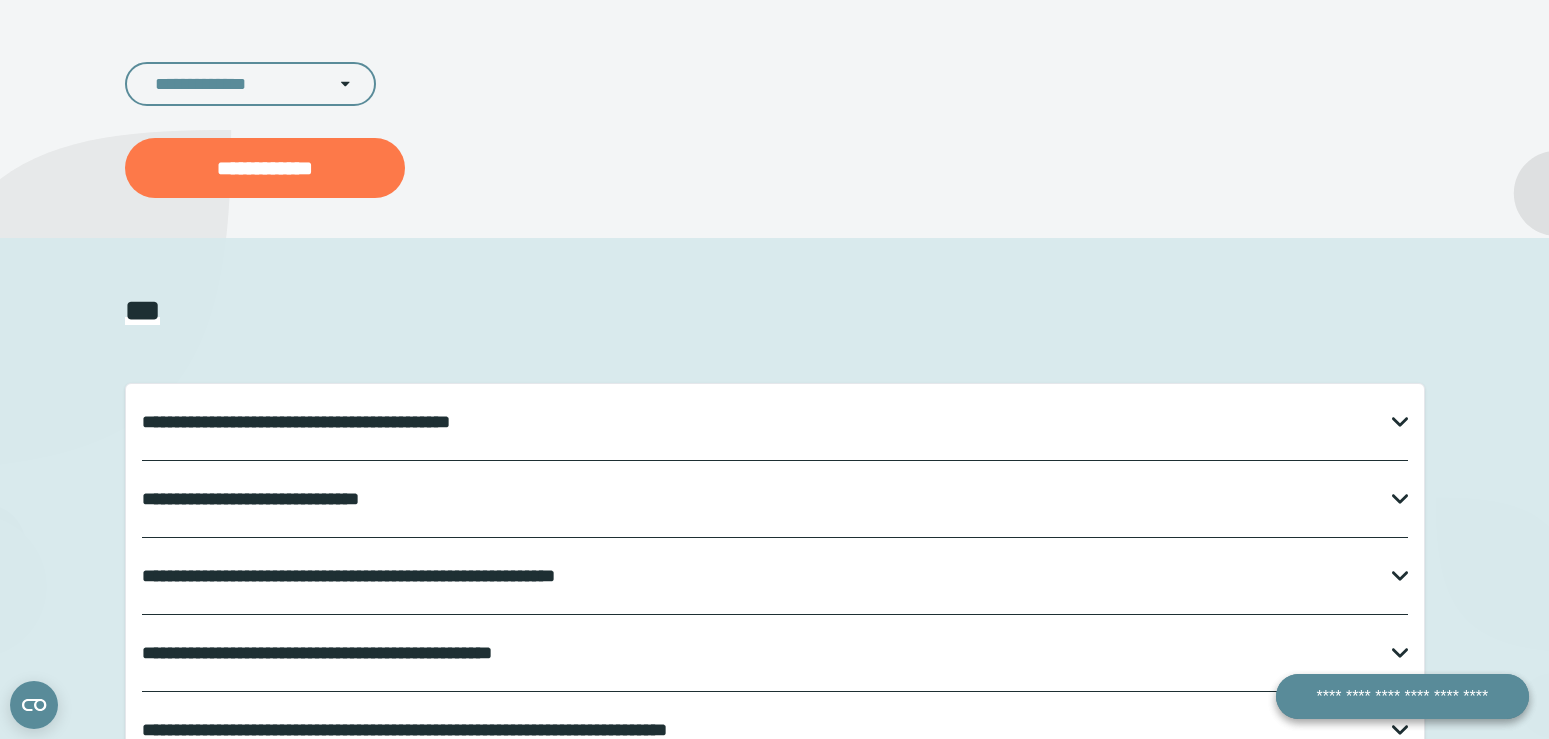 drag, startPoint x: 320, startPoint y: 165, endPoint x: 395, endPoint y: 187, distance: 78.160095 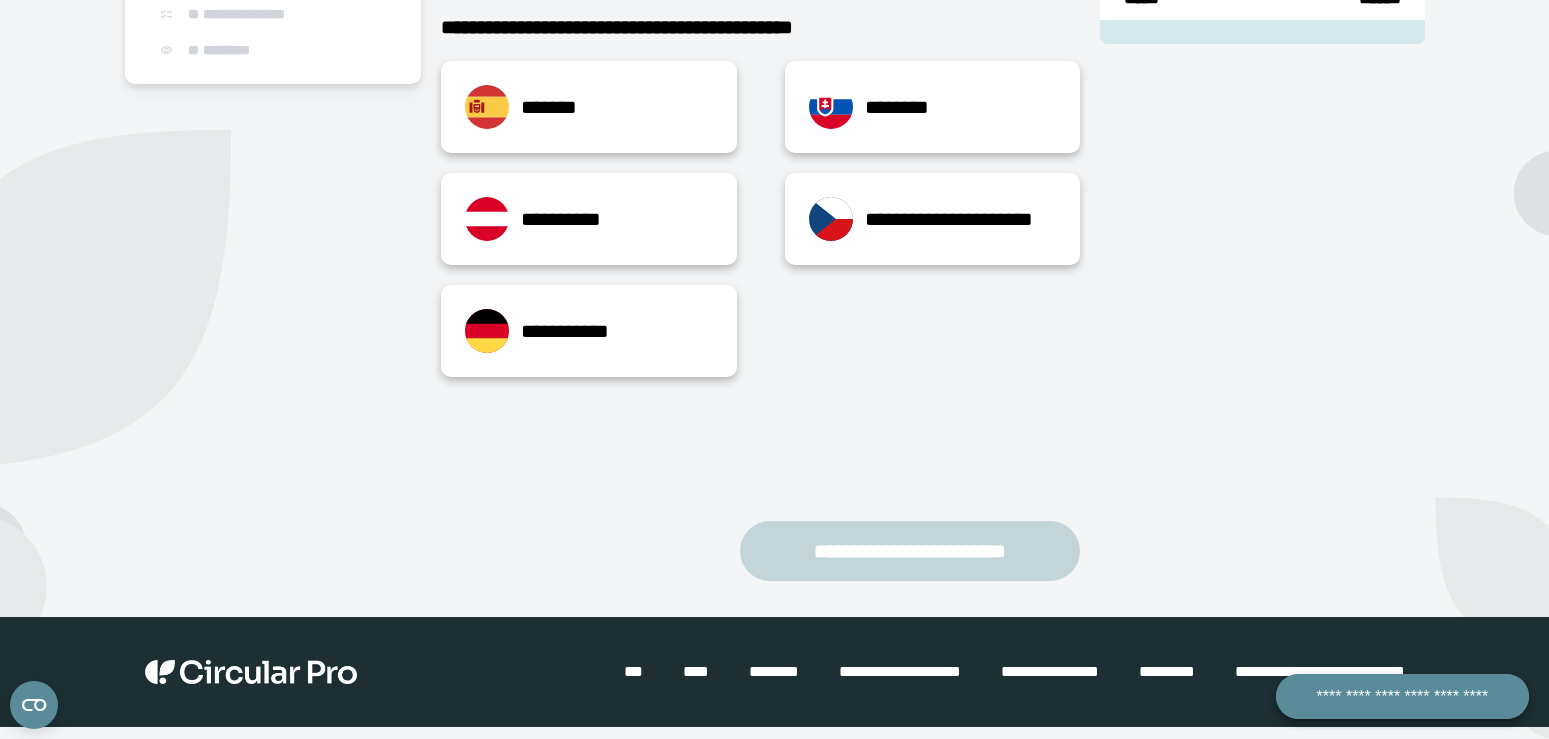 scroll, scrollTop: 324, scrollLeft: 0, axis: vertical 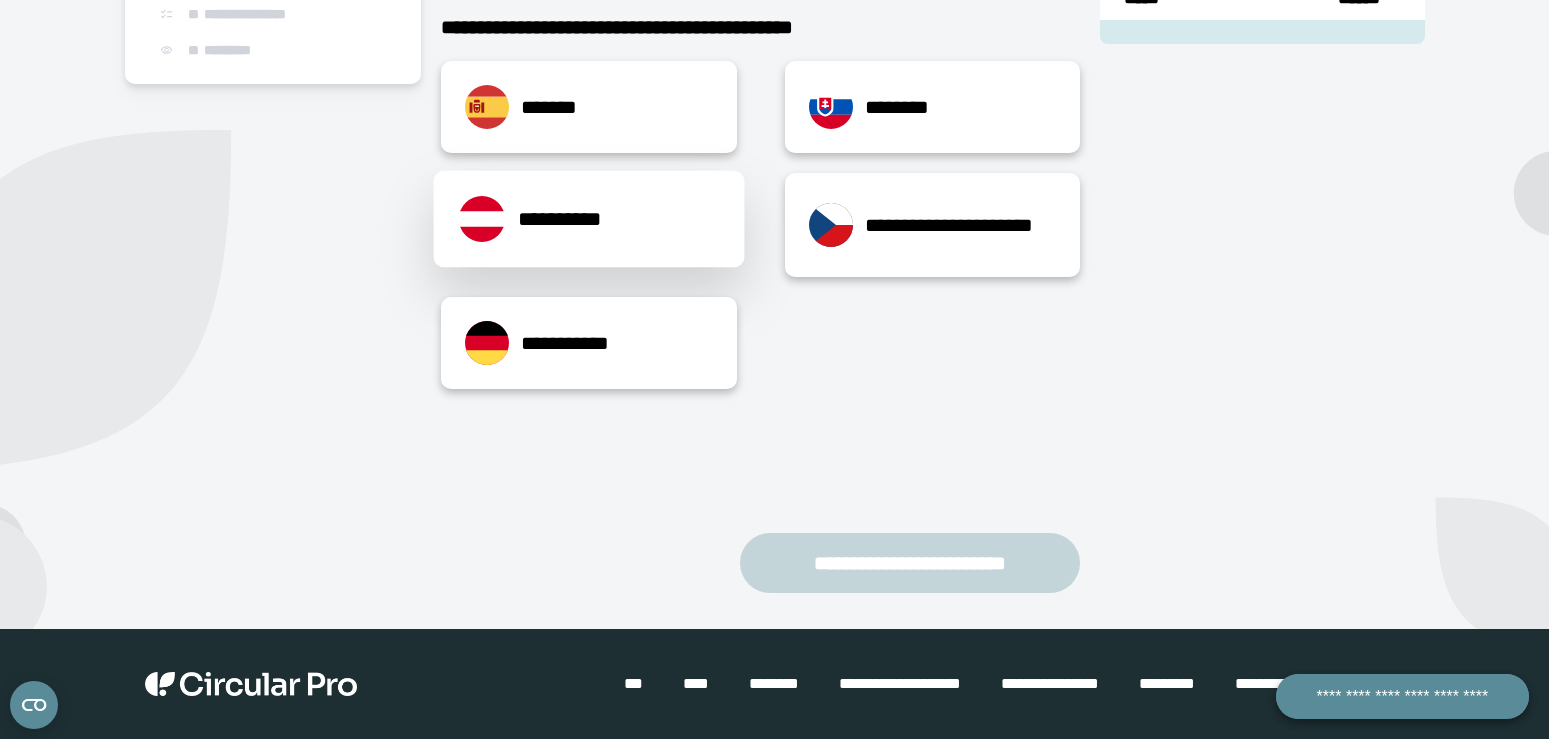click on "**********" at bounding box center [589, 219] 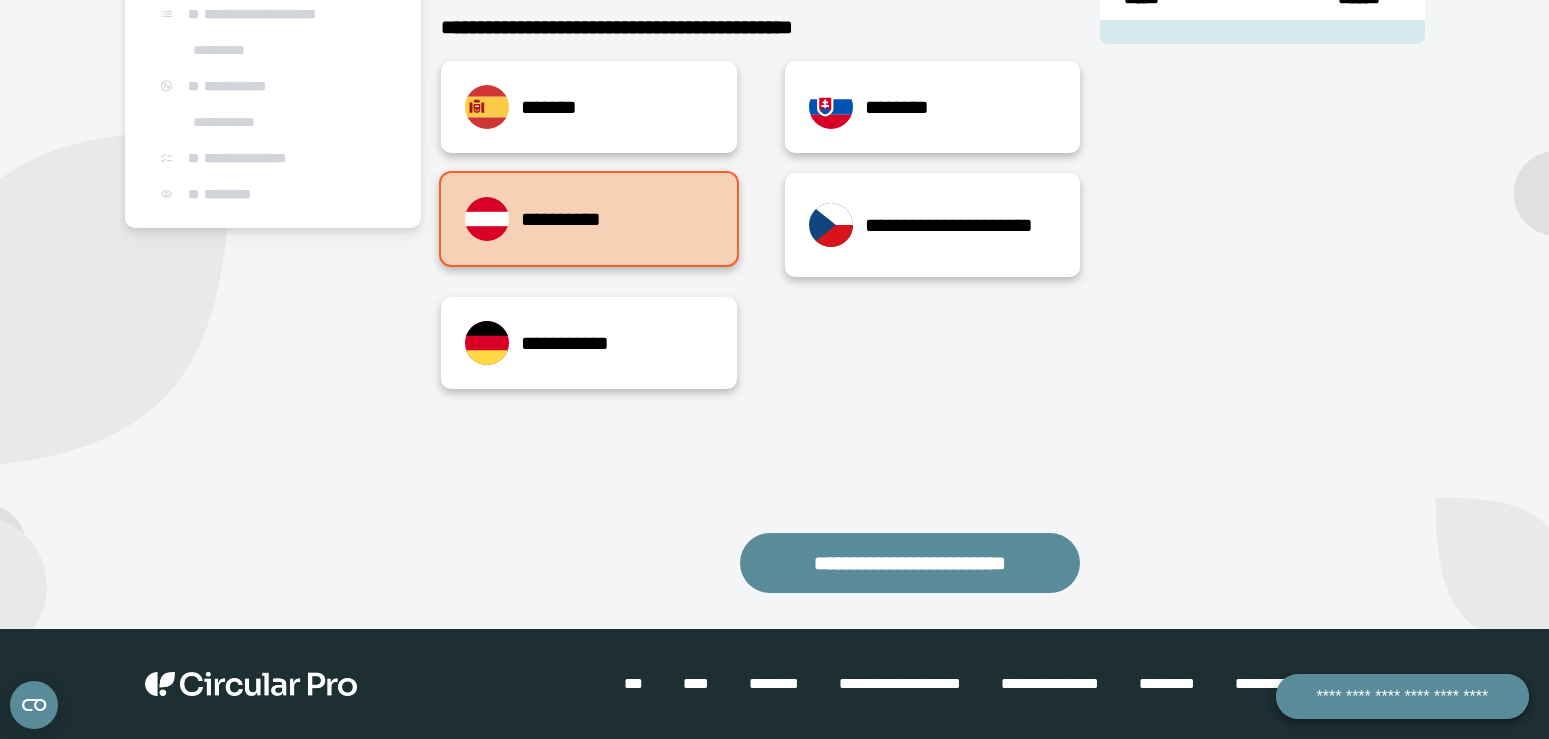 scroll, scrollTop: 18, scrollLeft: 0, axis: vertical 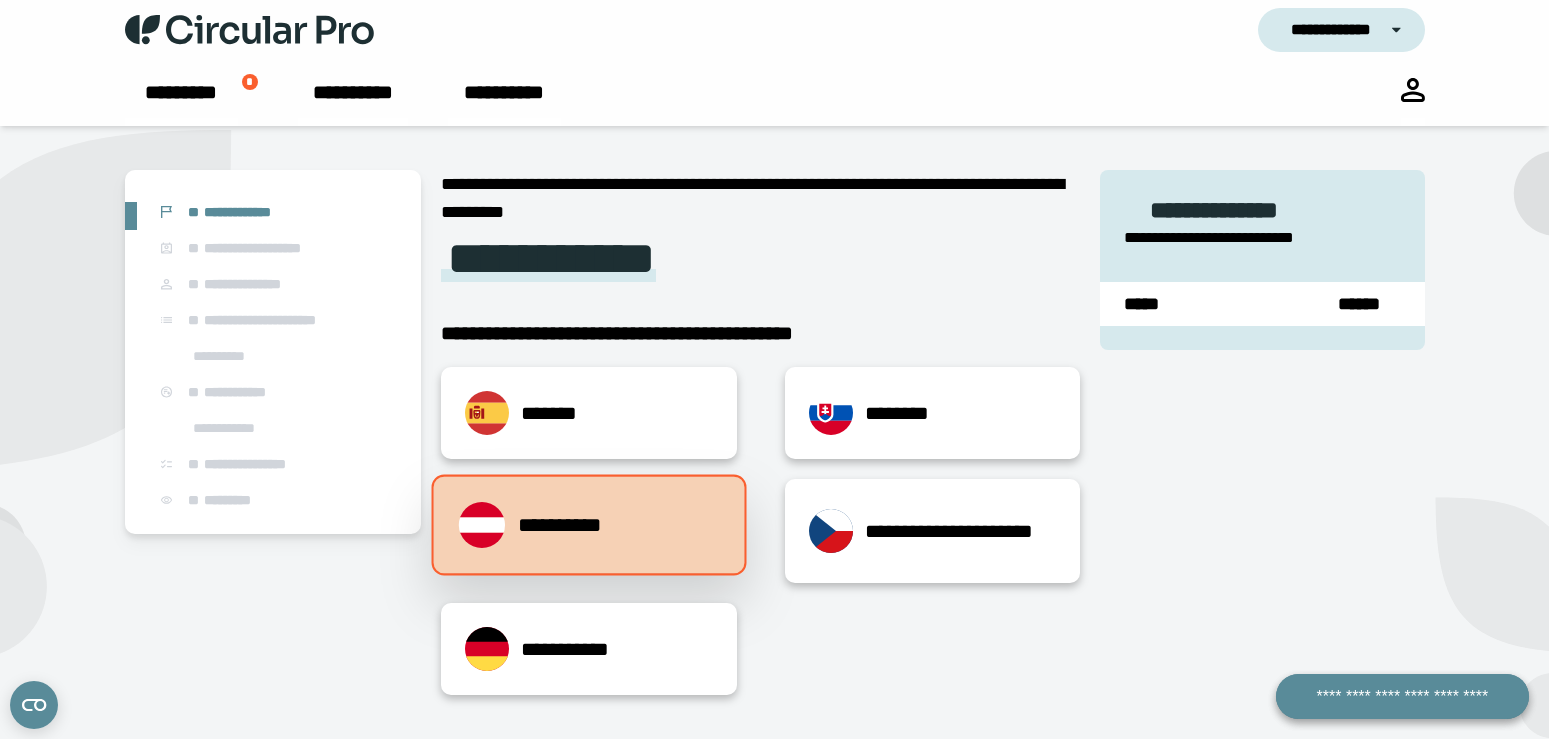 click on "**********" at bounding box center [589, 525] 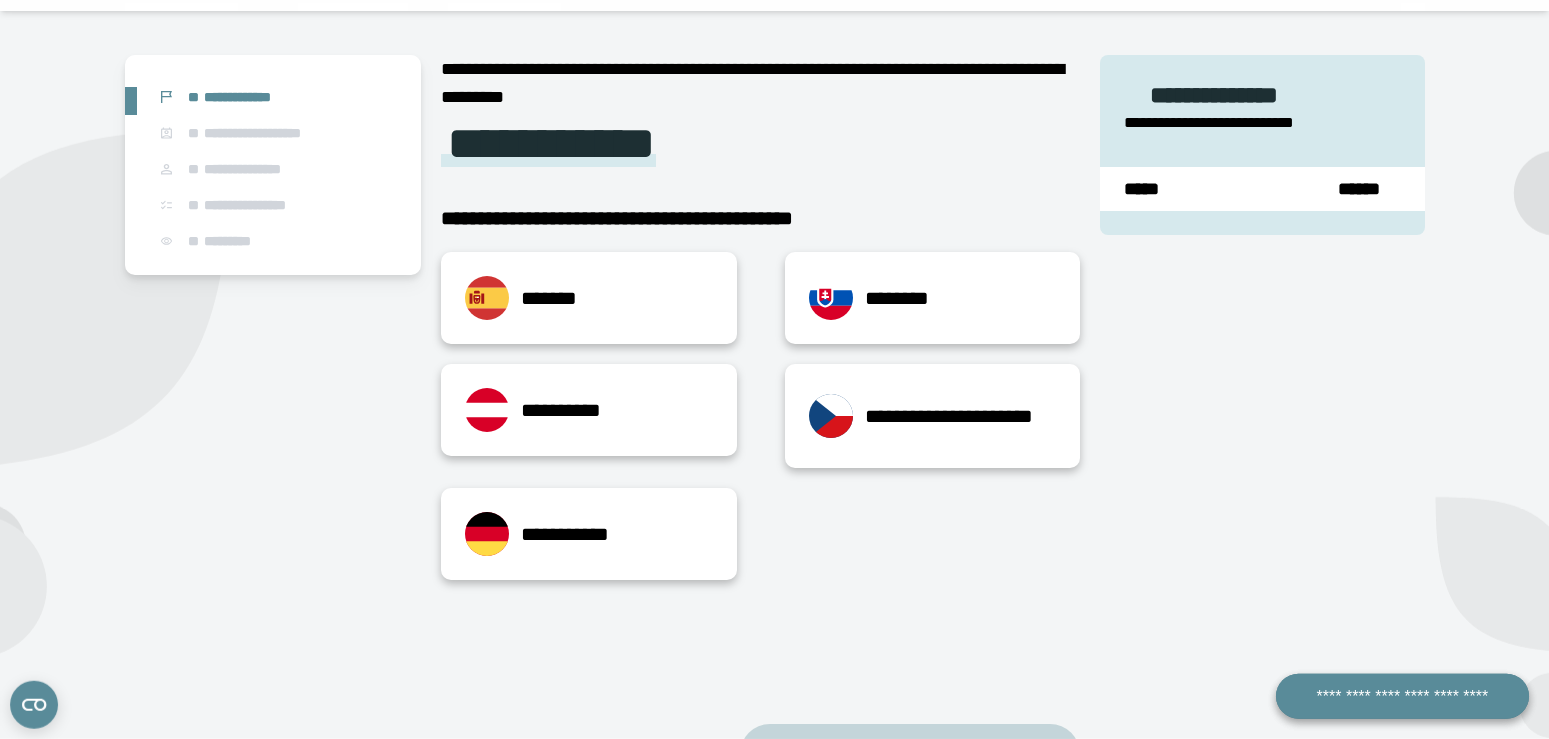 scroll, scrollTop: 120, scrollLeft: 0, axis: vertical 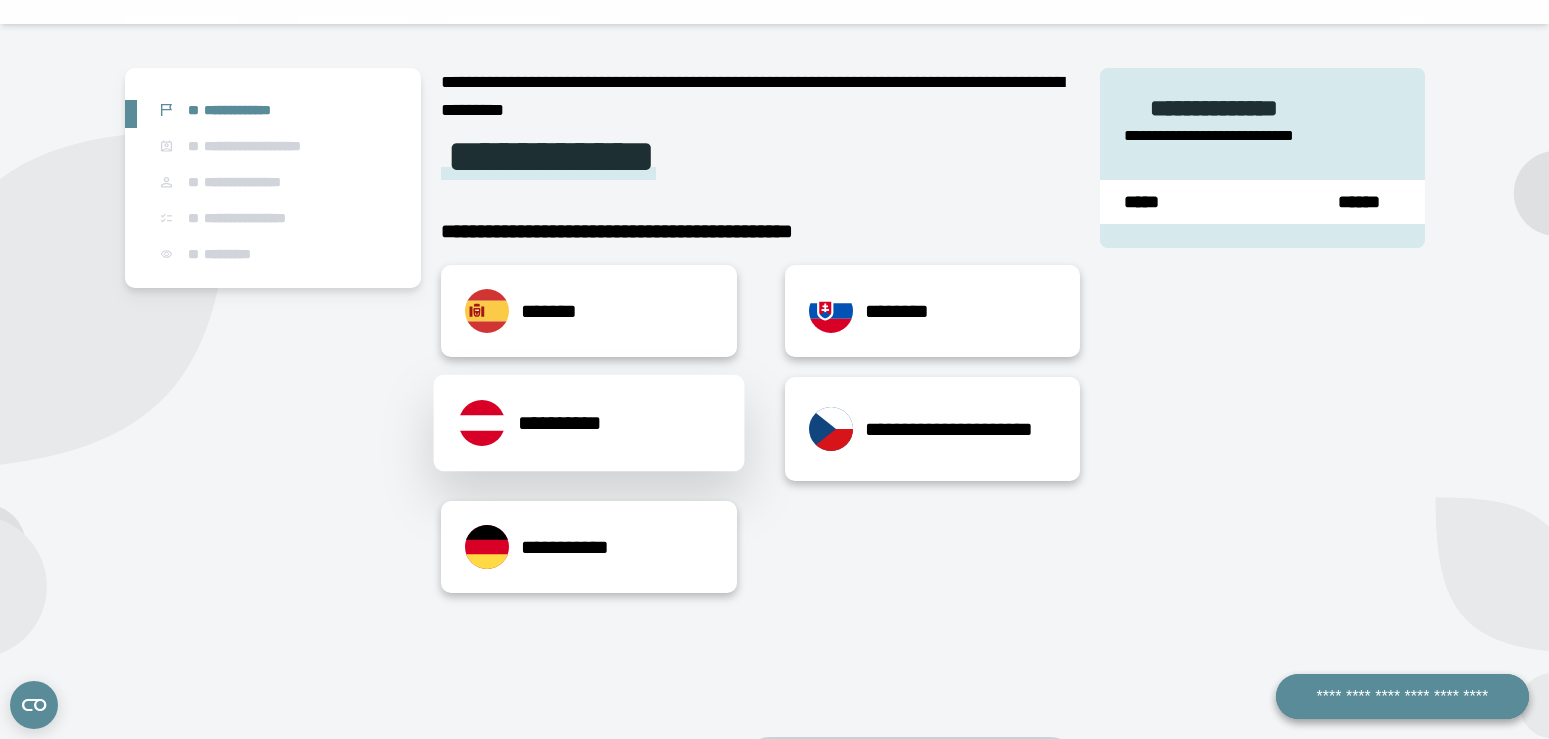 click on "**********" at bounding box center (589, 423) 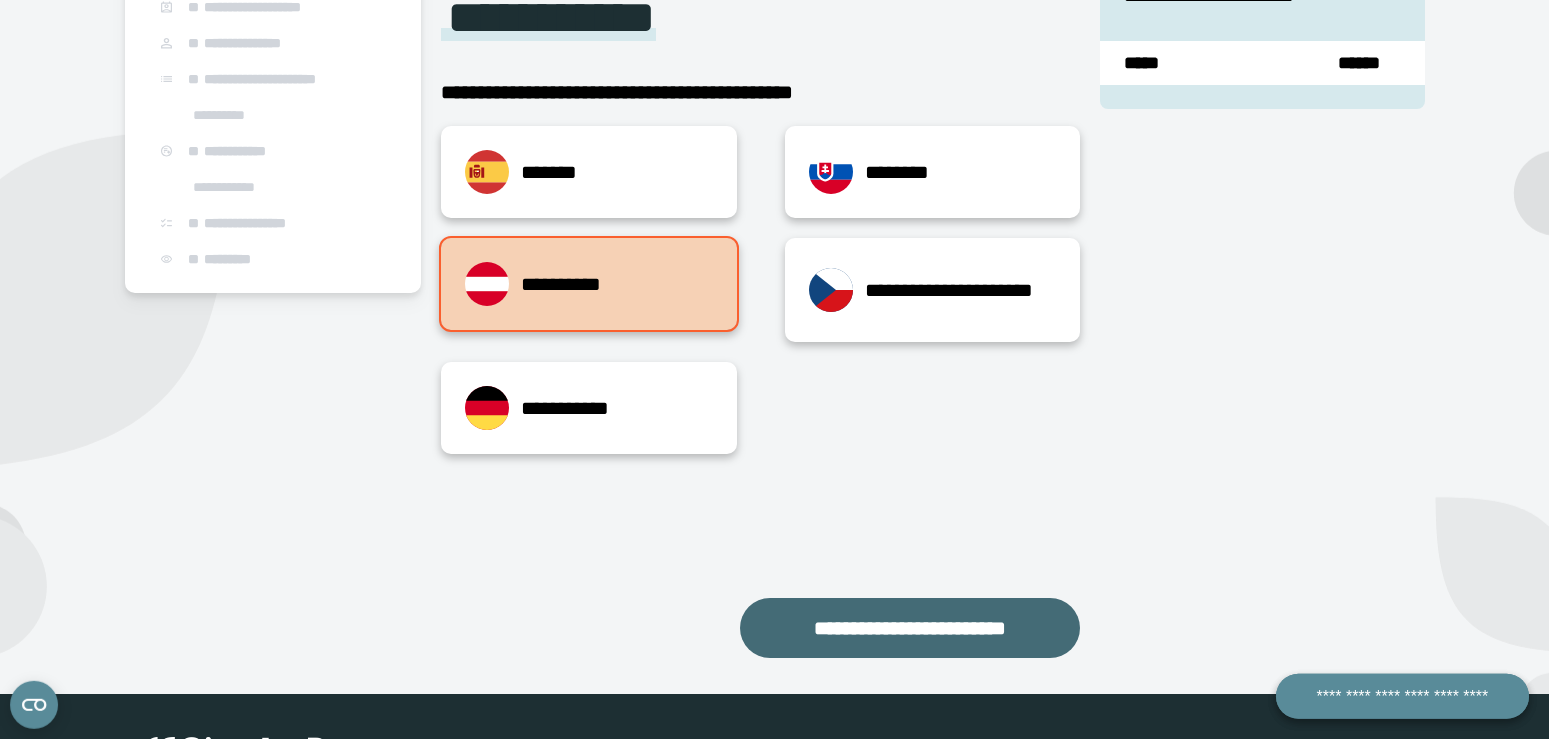 scroll, scrollTop: 324, scrollLeft: 0, axis: vertical 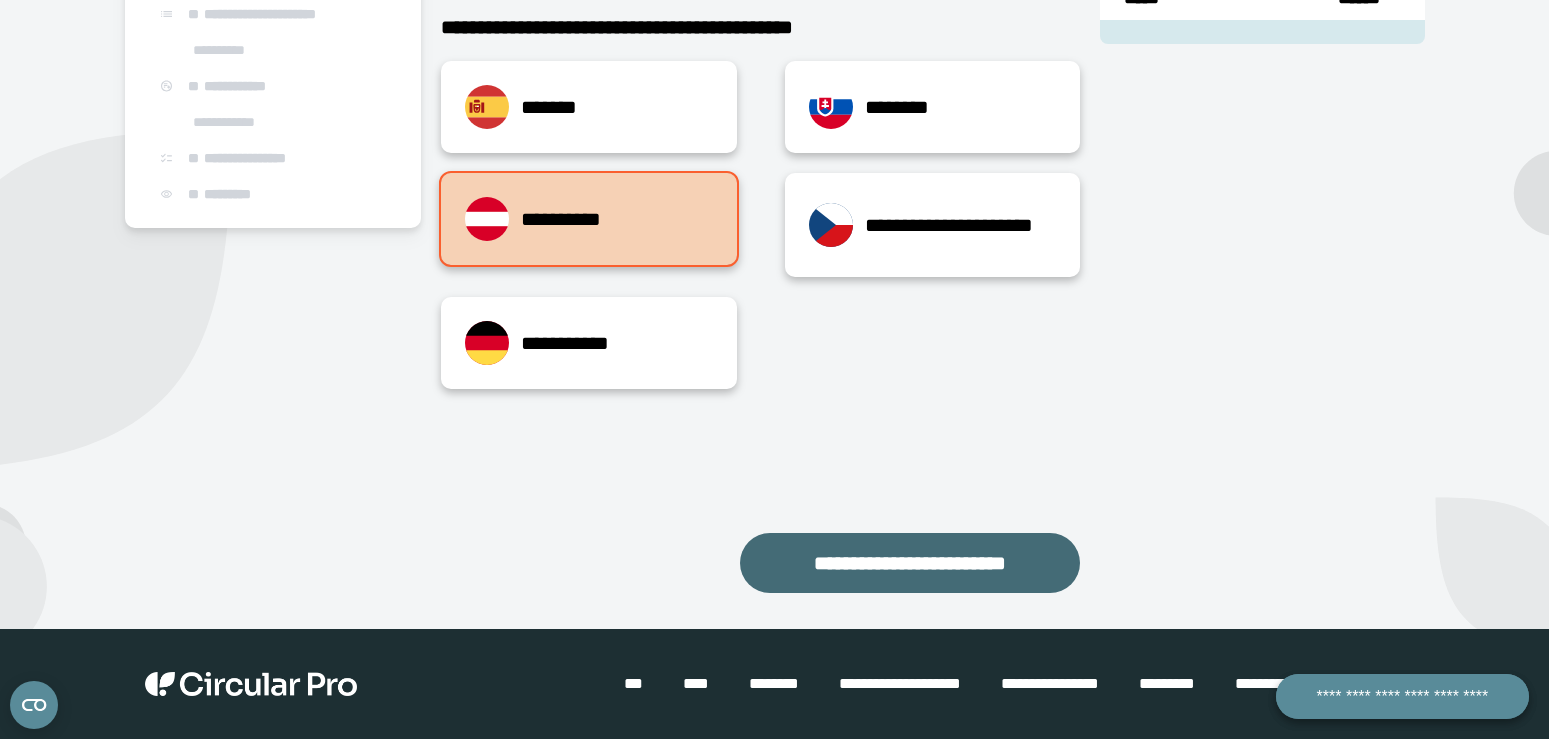click on "**********" at bounding box center (910, 563) 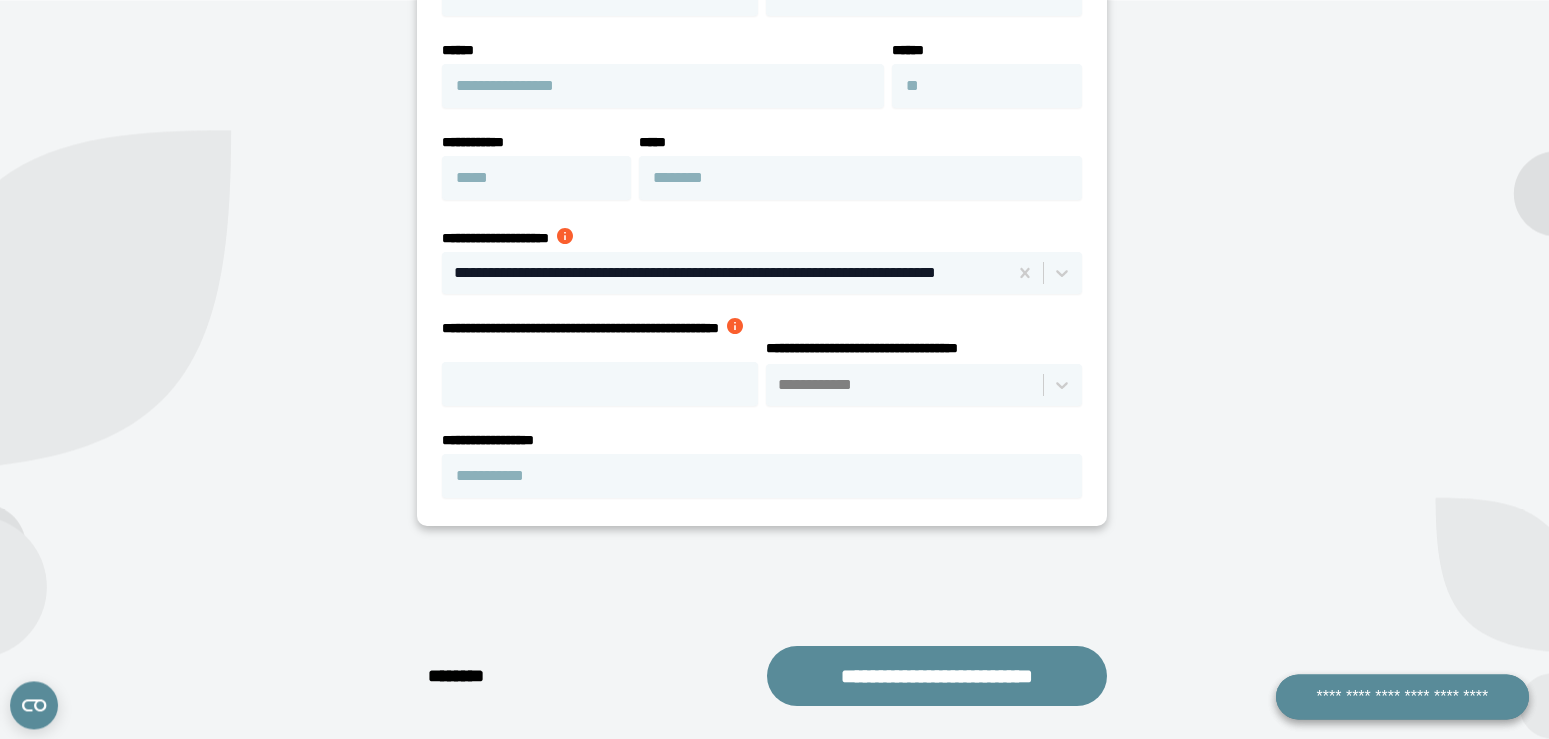 scroll, scrollTop: 630, scrollLeft: 0, axis: vertical 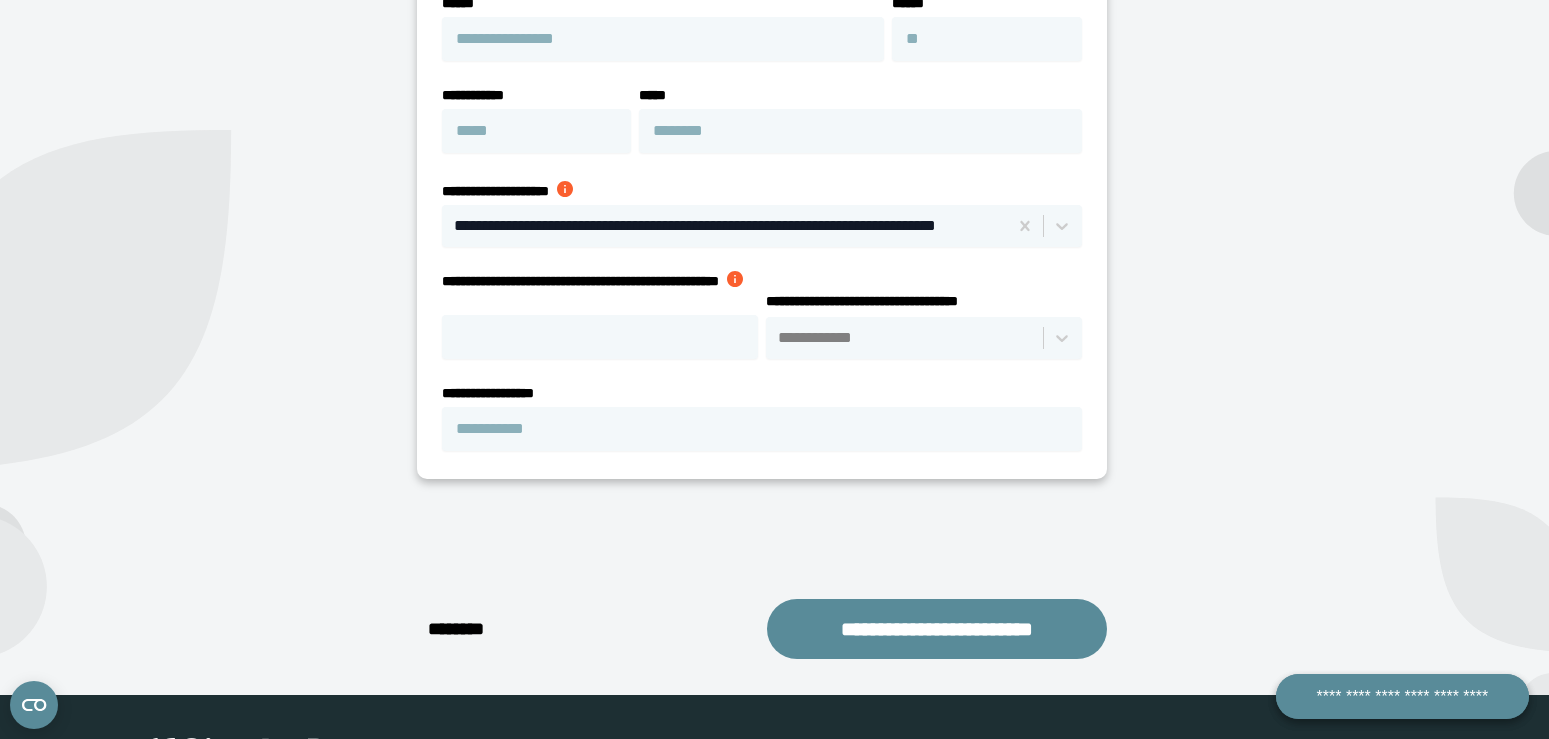 click at bounding box center (725, 226) 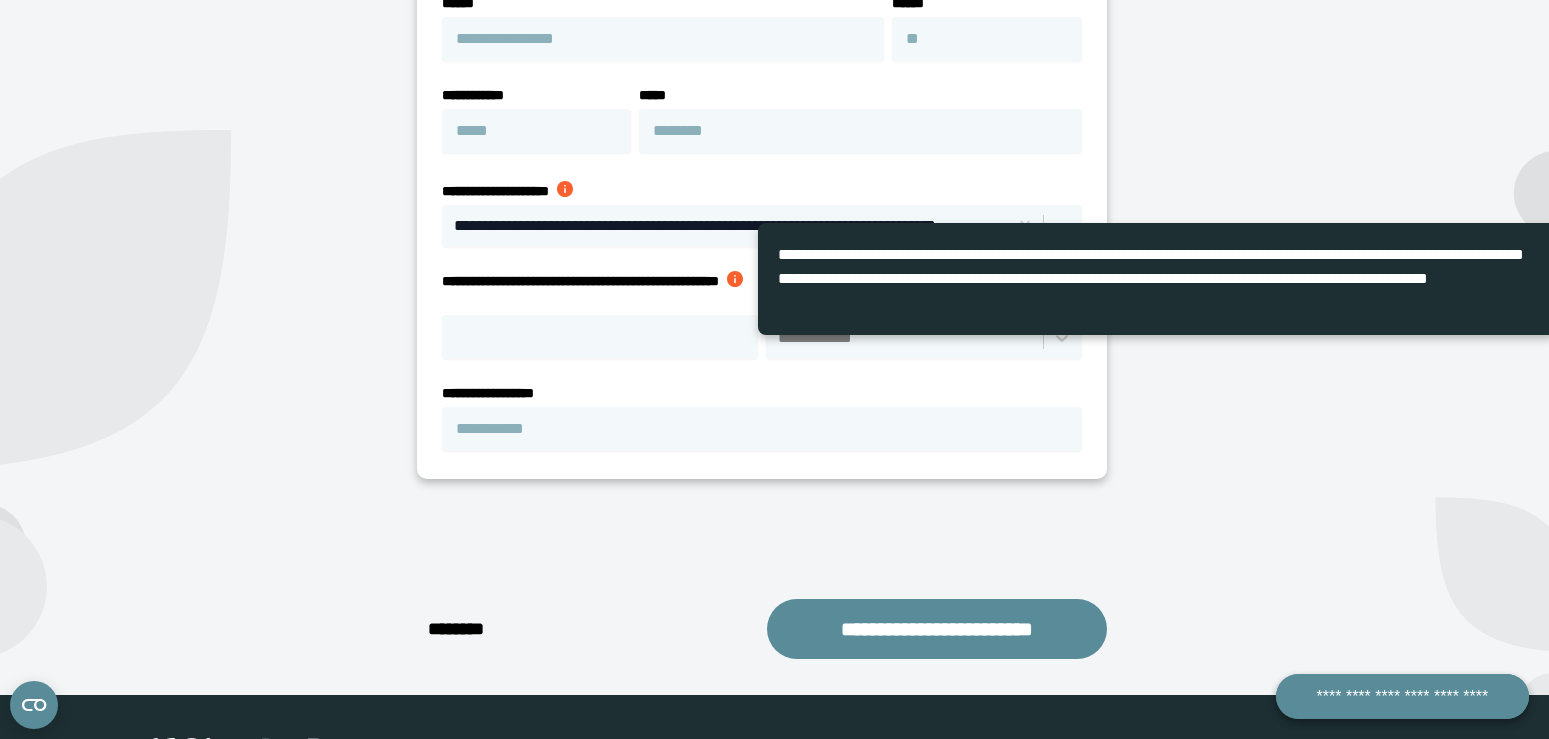 click on "**********" at bounding box center (261, 104) 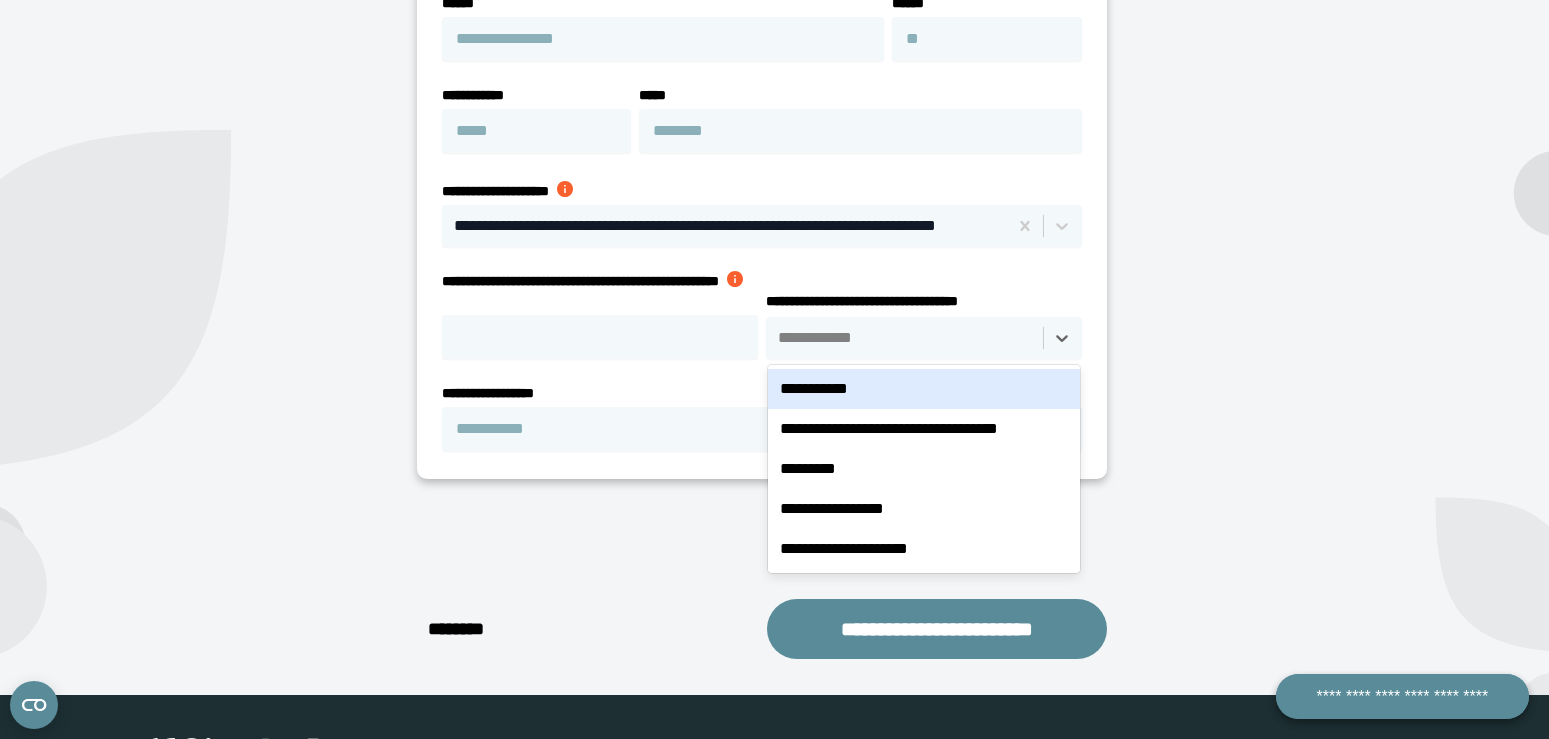click at bounding box center [905, 338] 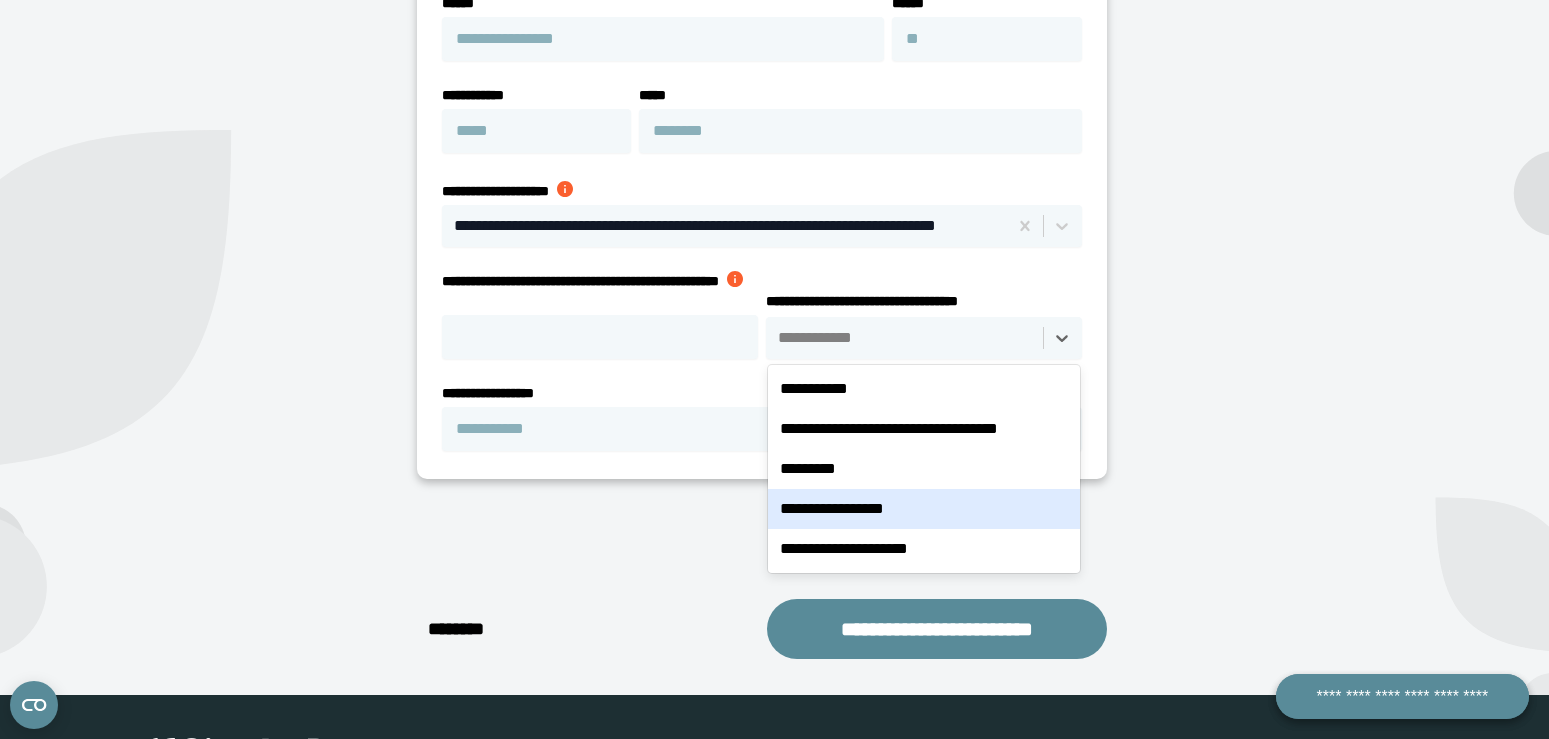 click on "**********" at bounding box center (924, 509) 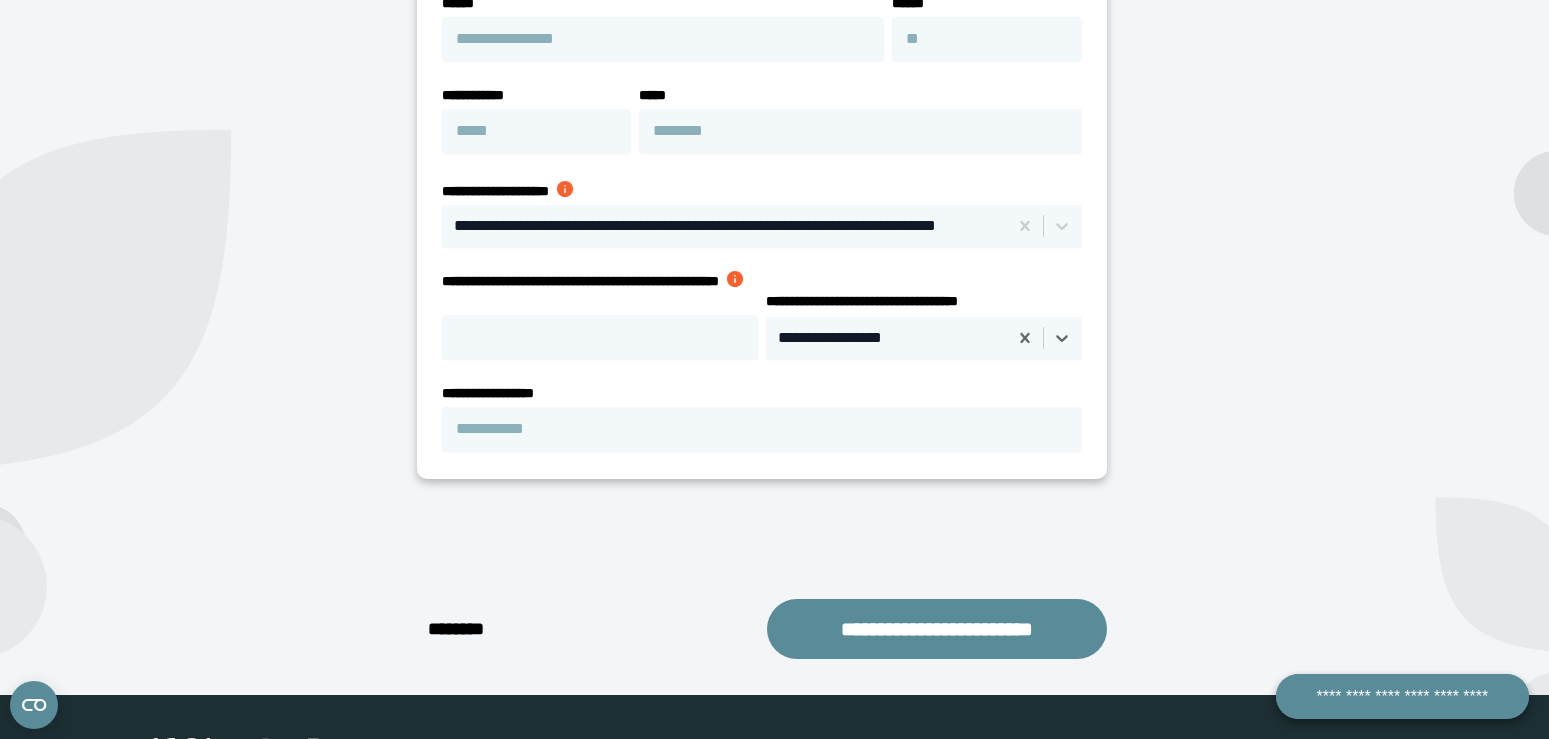 click on "**********" at bounding box center [261, 104] 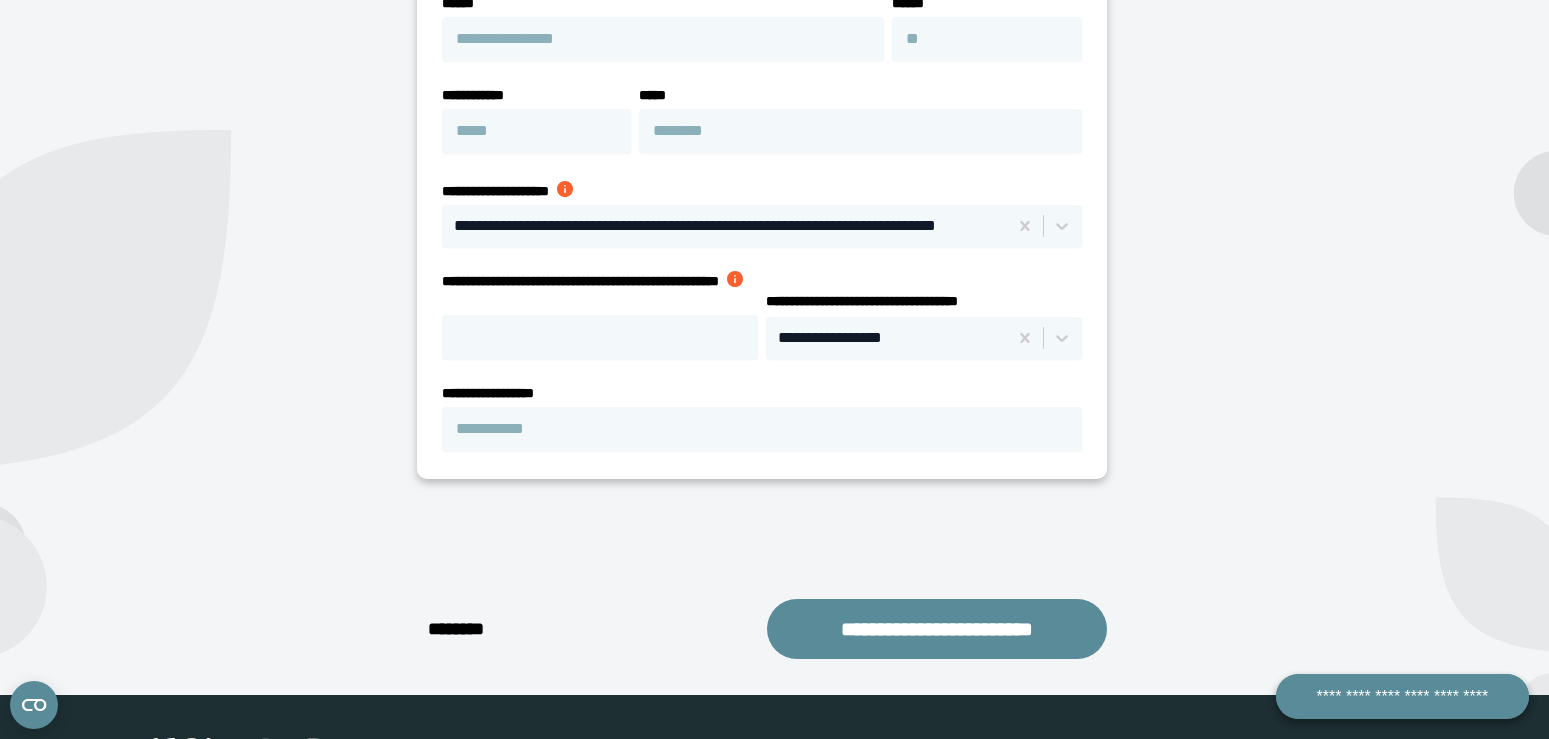 click at bounding box center [735, 279] 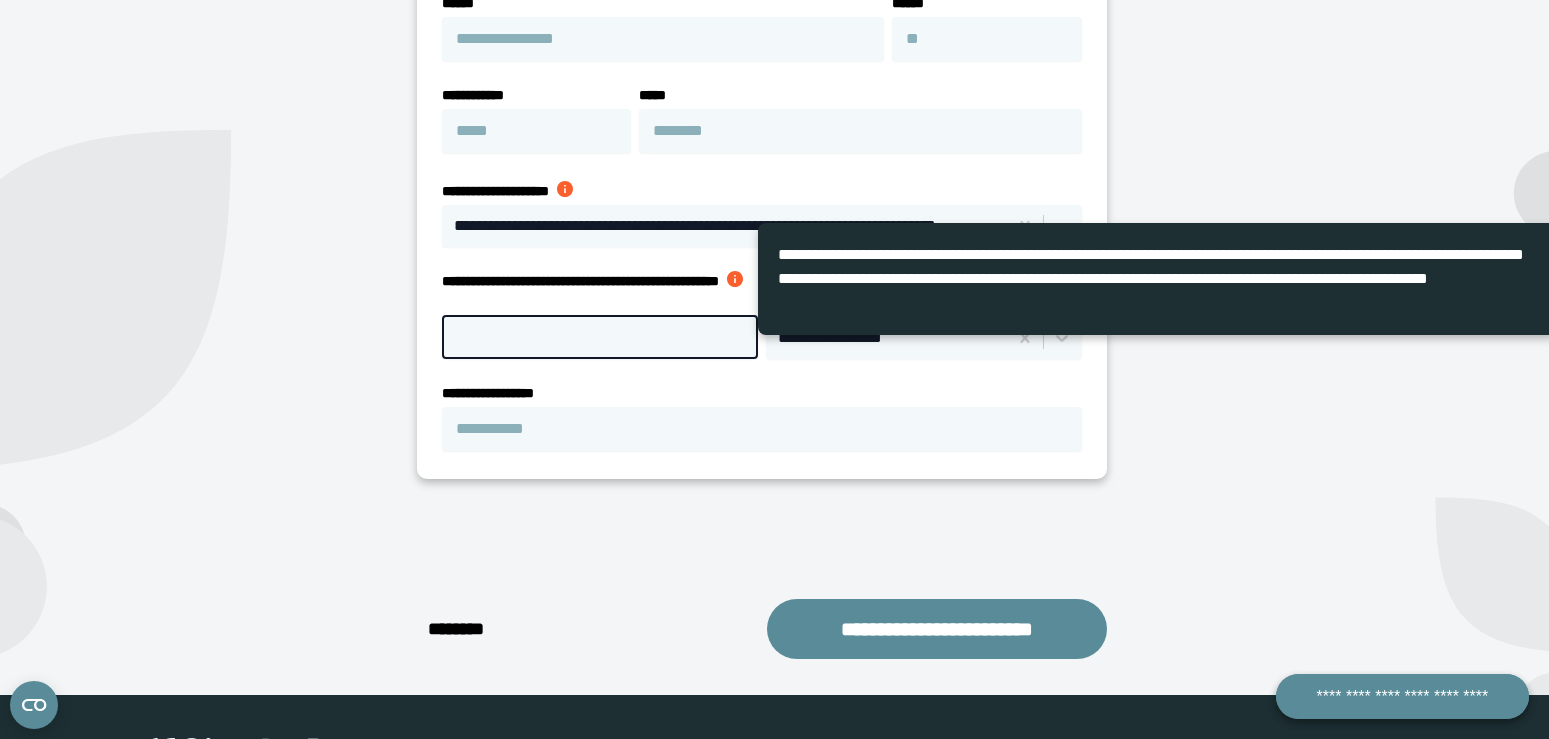 click on "**********" at bounding box center [600, 337] 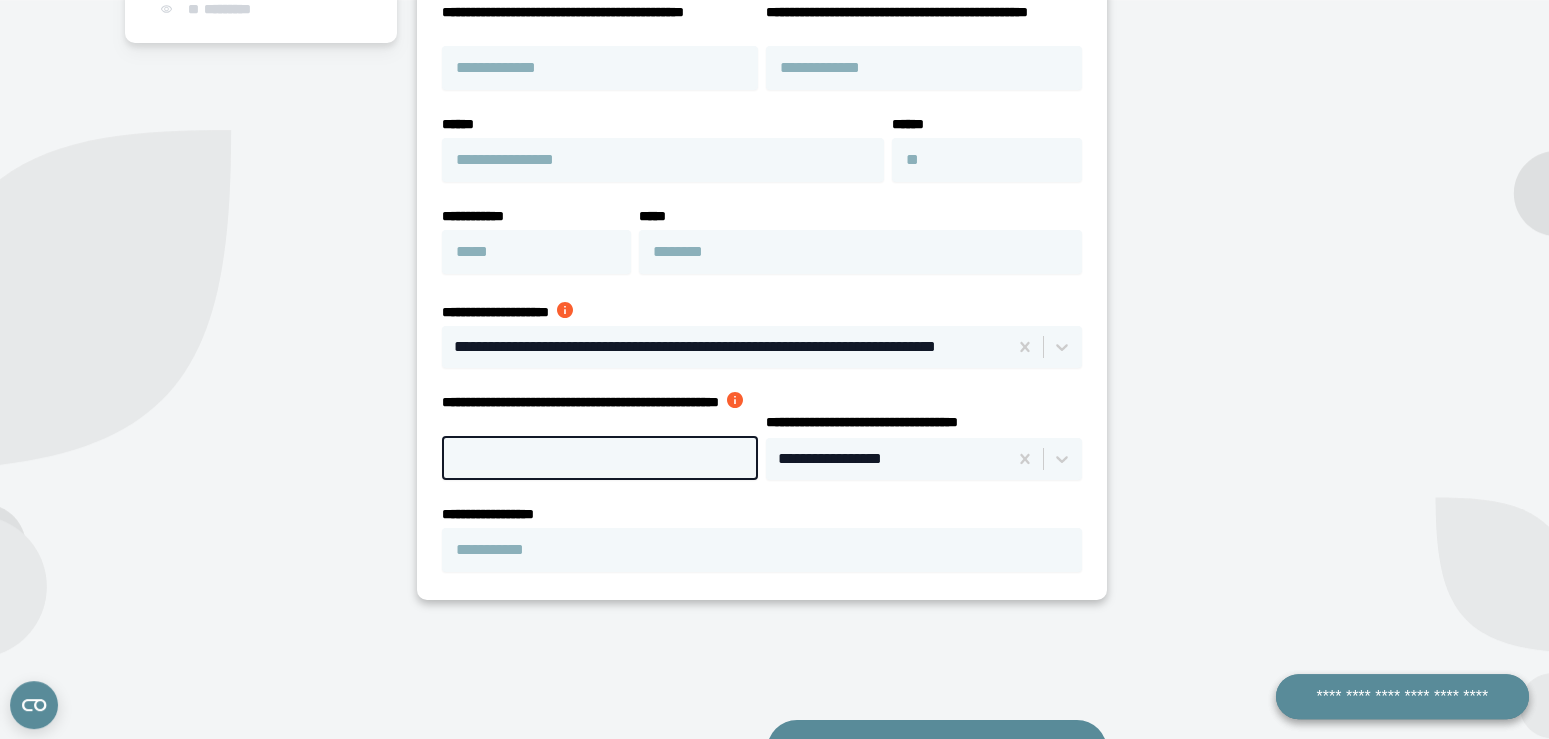scroll, scrollTop: 510, scrollLeft: 0, axis: vertical 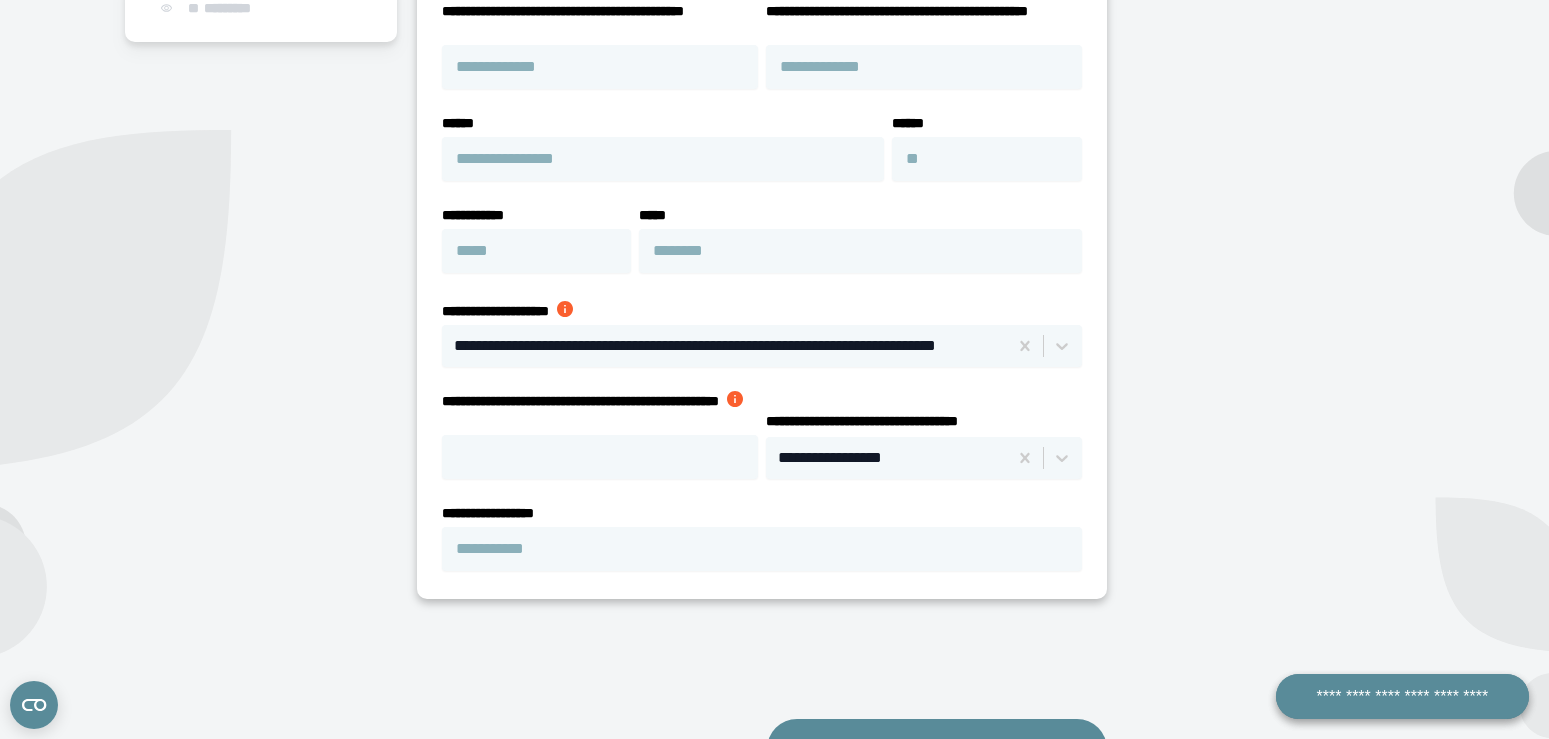 click at bounding box center [725, 346] 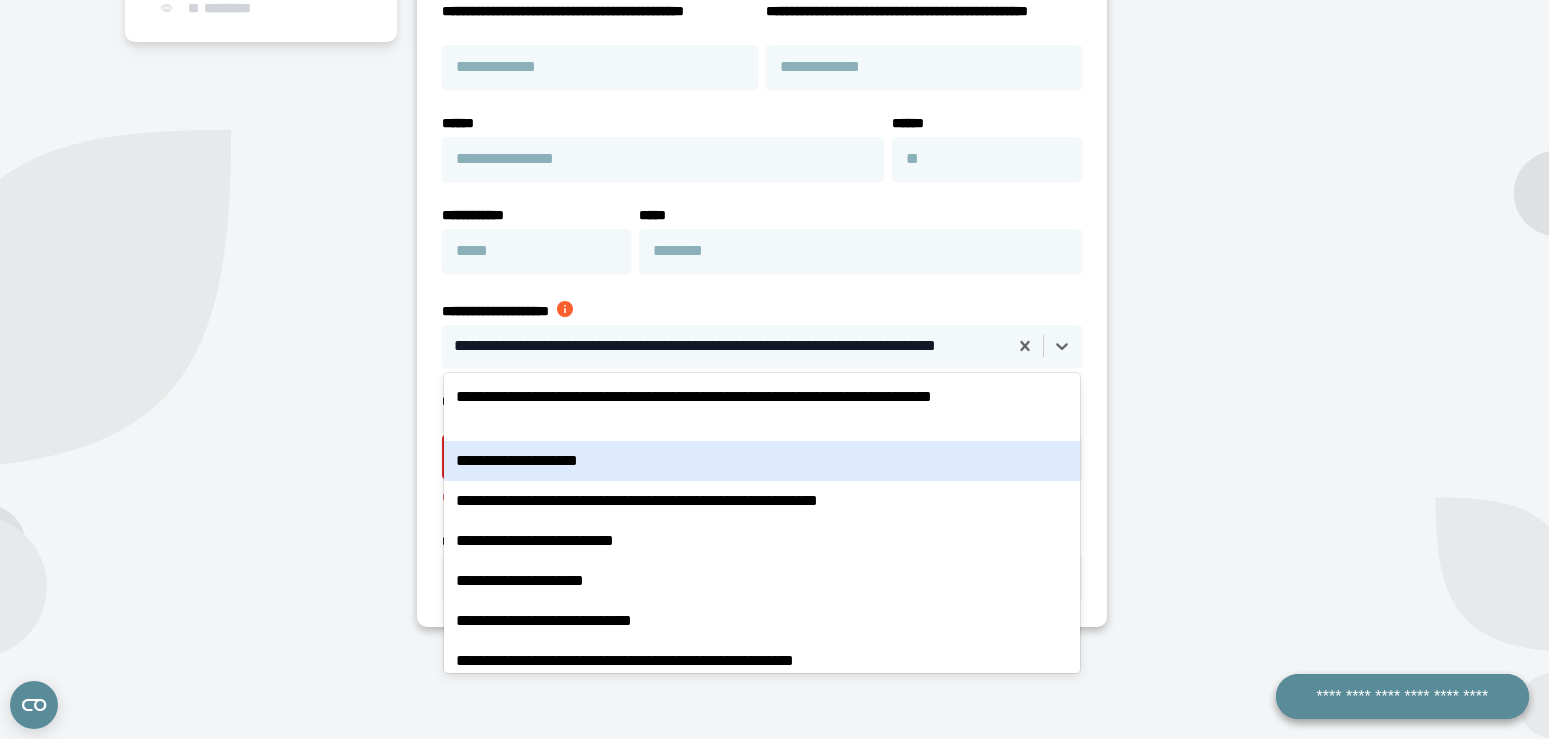 scroll, scrollTop: 528, scrollLeft: 0, axis: vertical 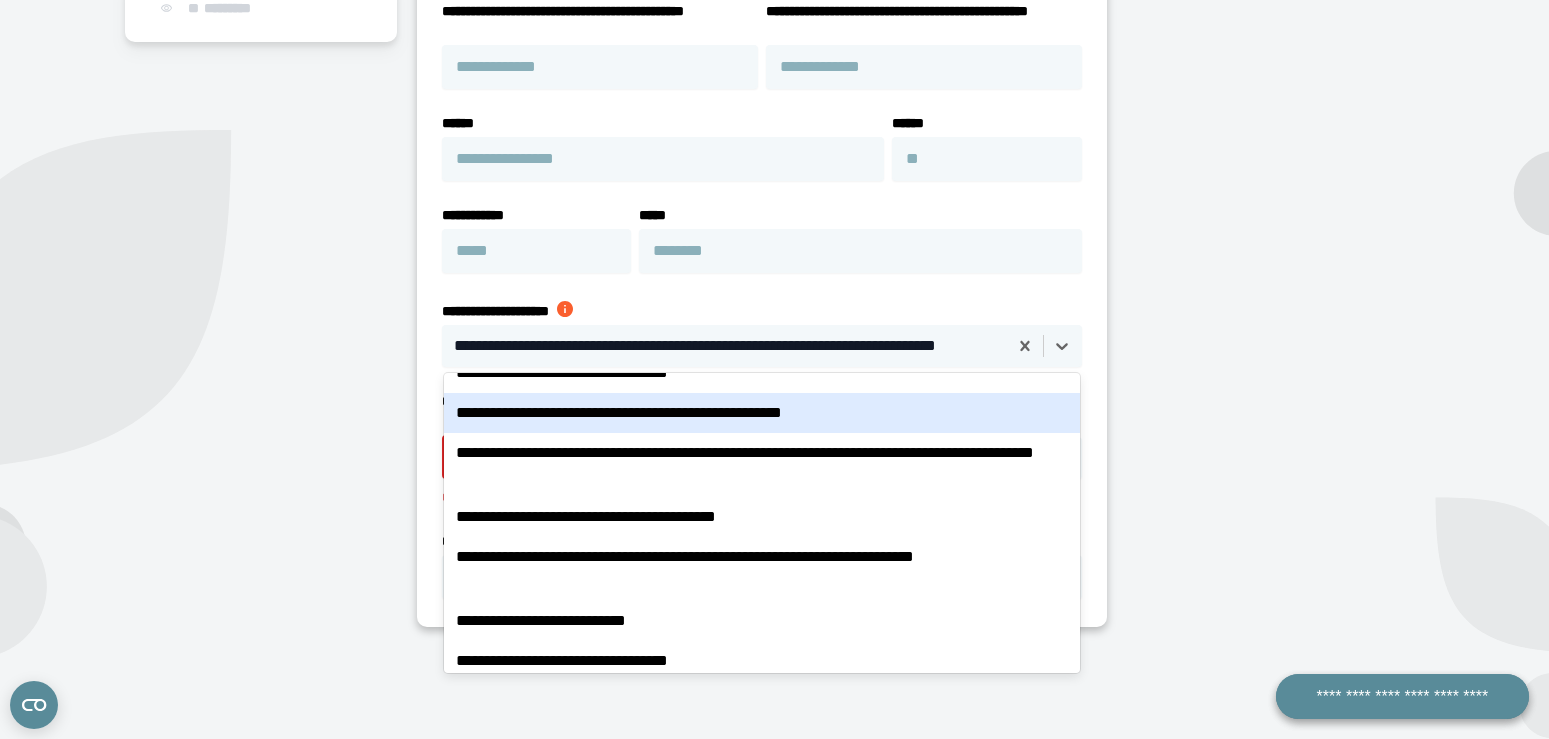 click at bounding box center (565, 309) 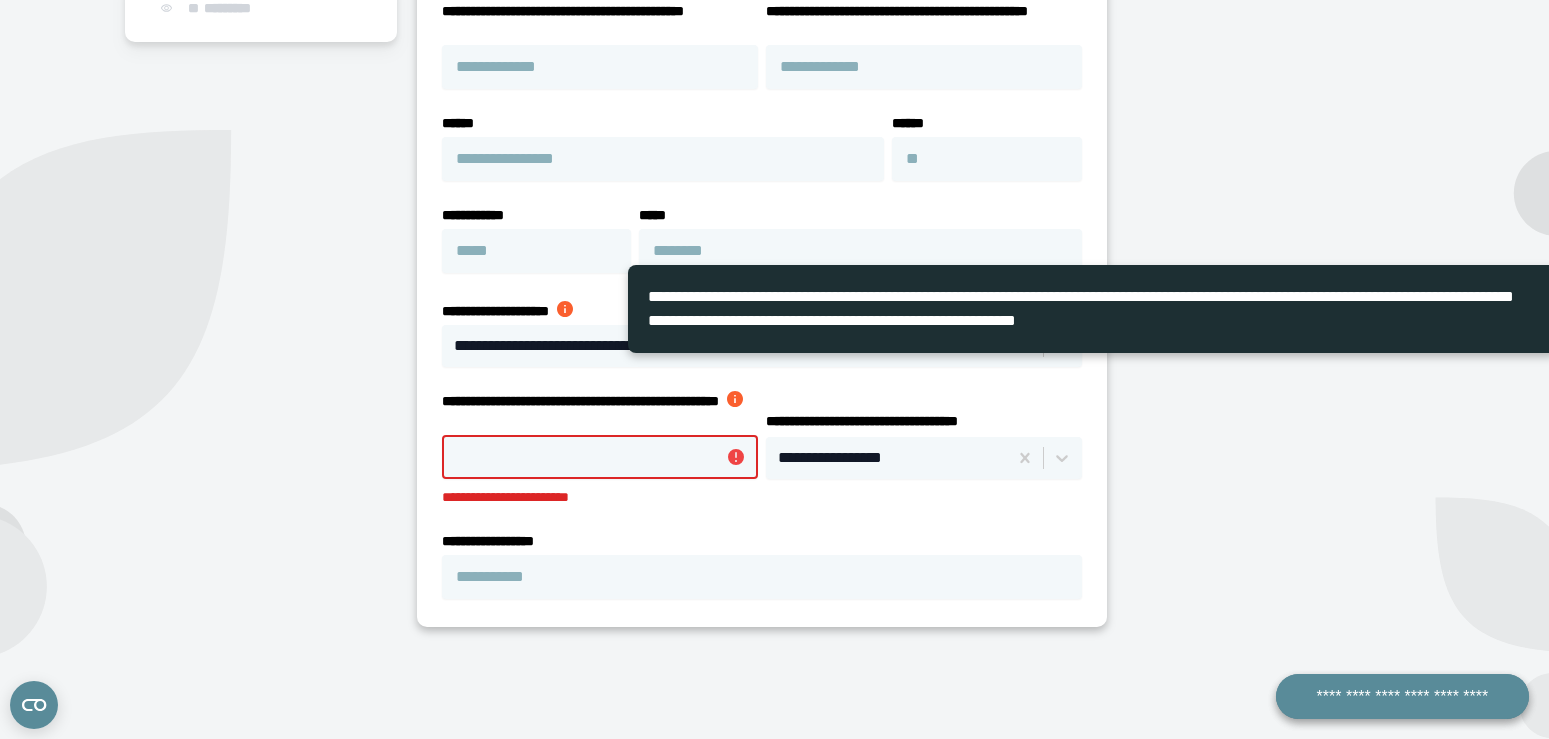 click on "**********" at bounding box center [1276, 238] 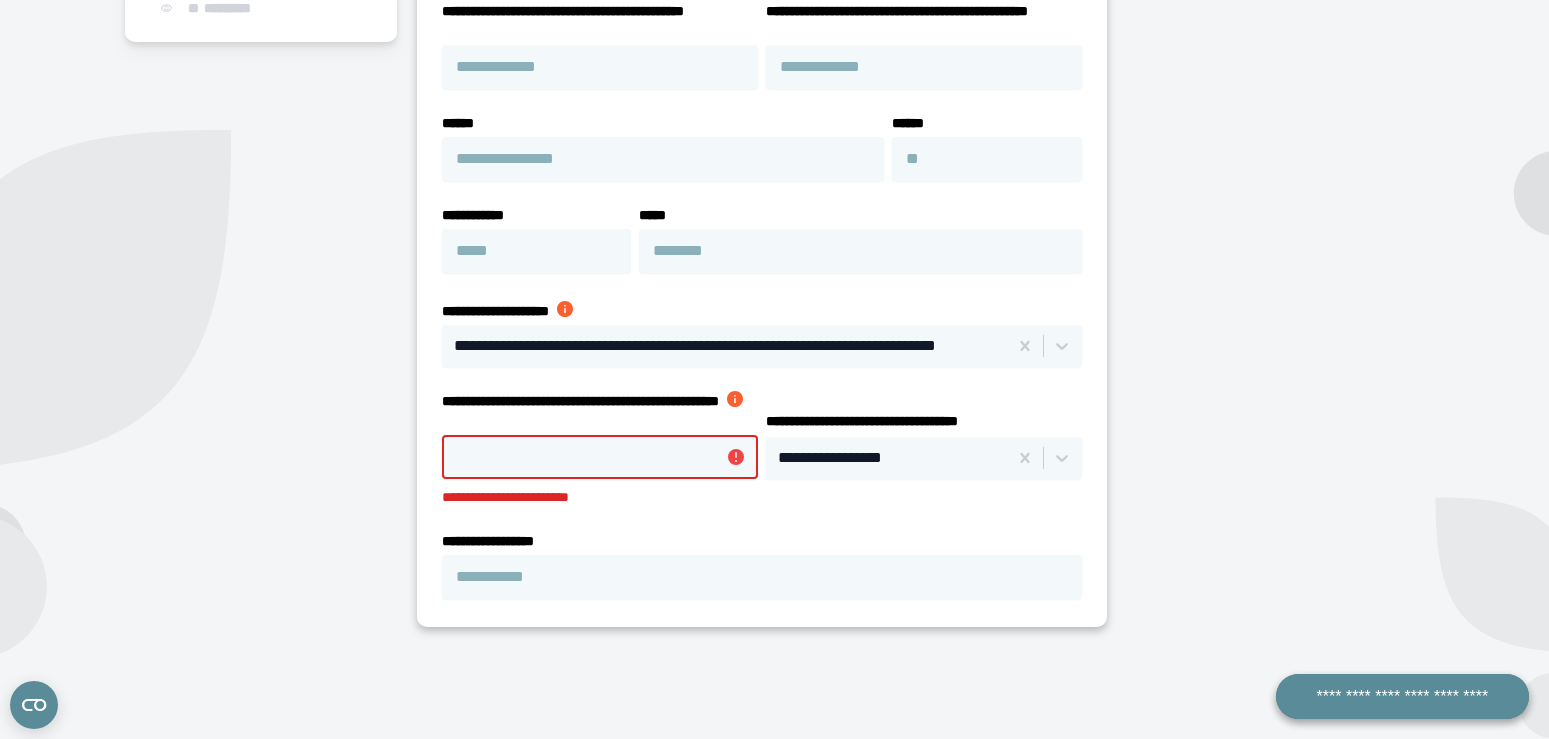 click on "**********" at bounding box center [600, 457] 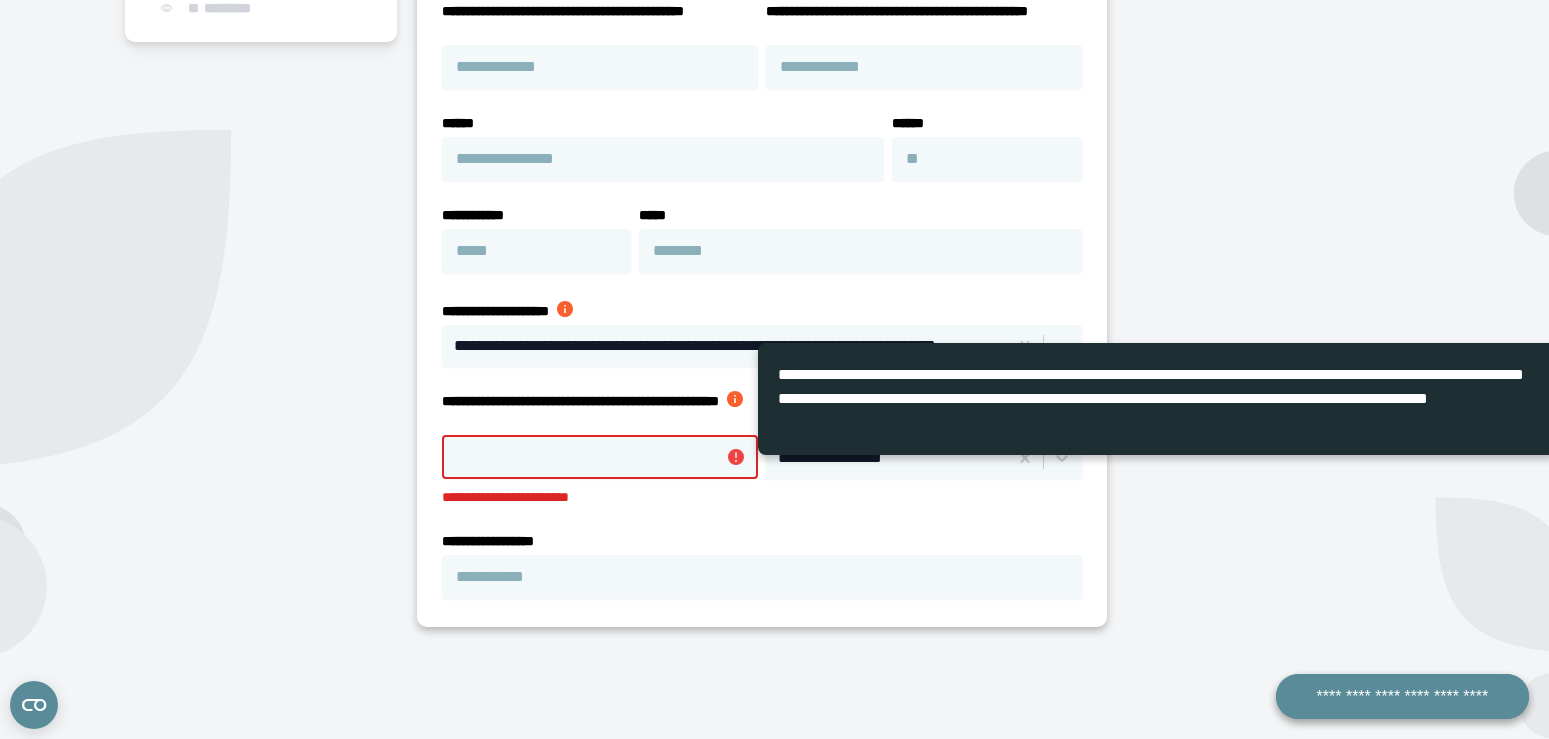 click on "**********" at bounding box center [261, 238] 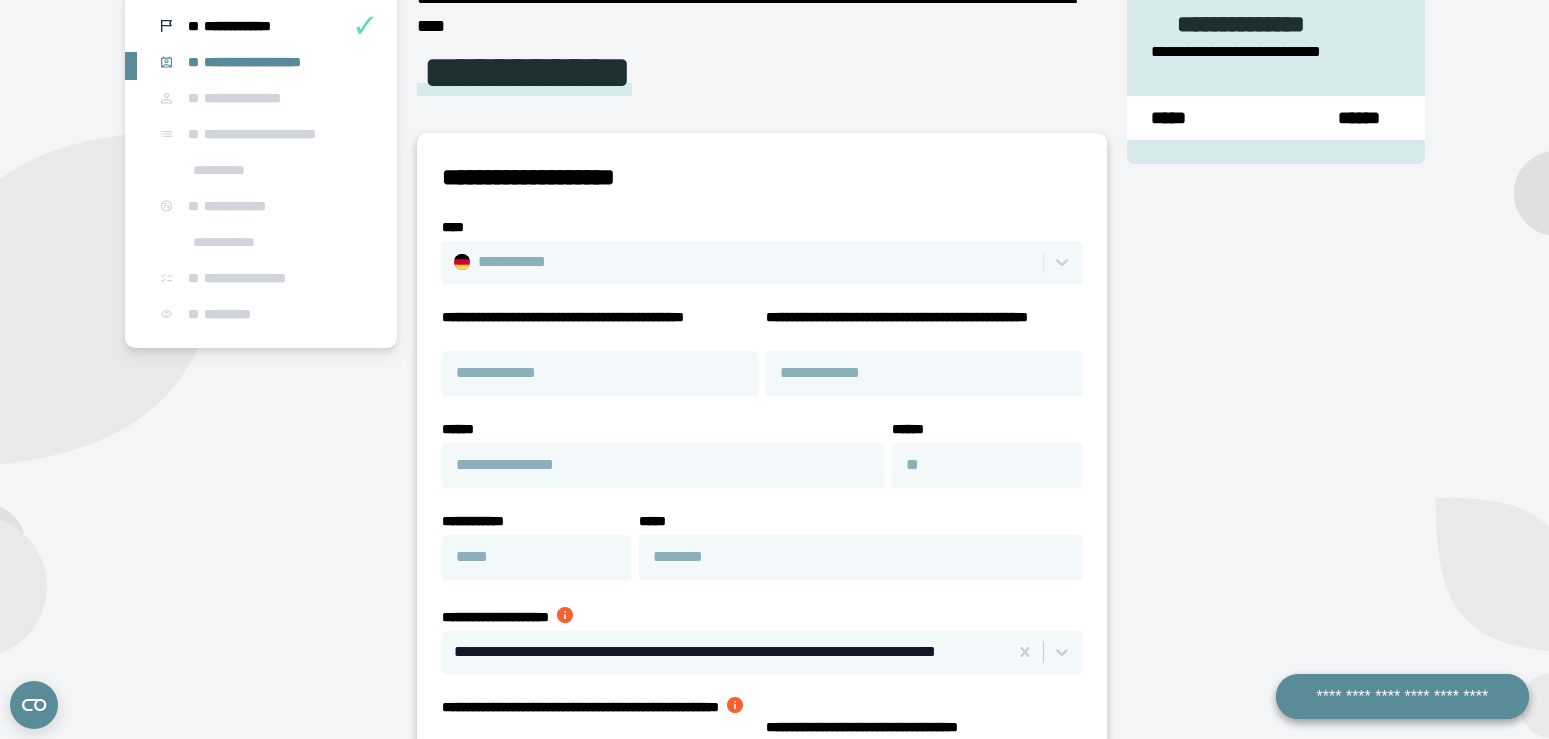 scroll, scrollTop: 0, scrollLeft: 0, axis: both 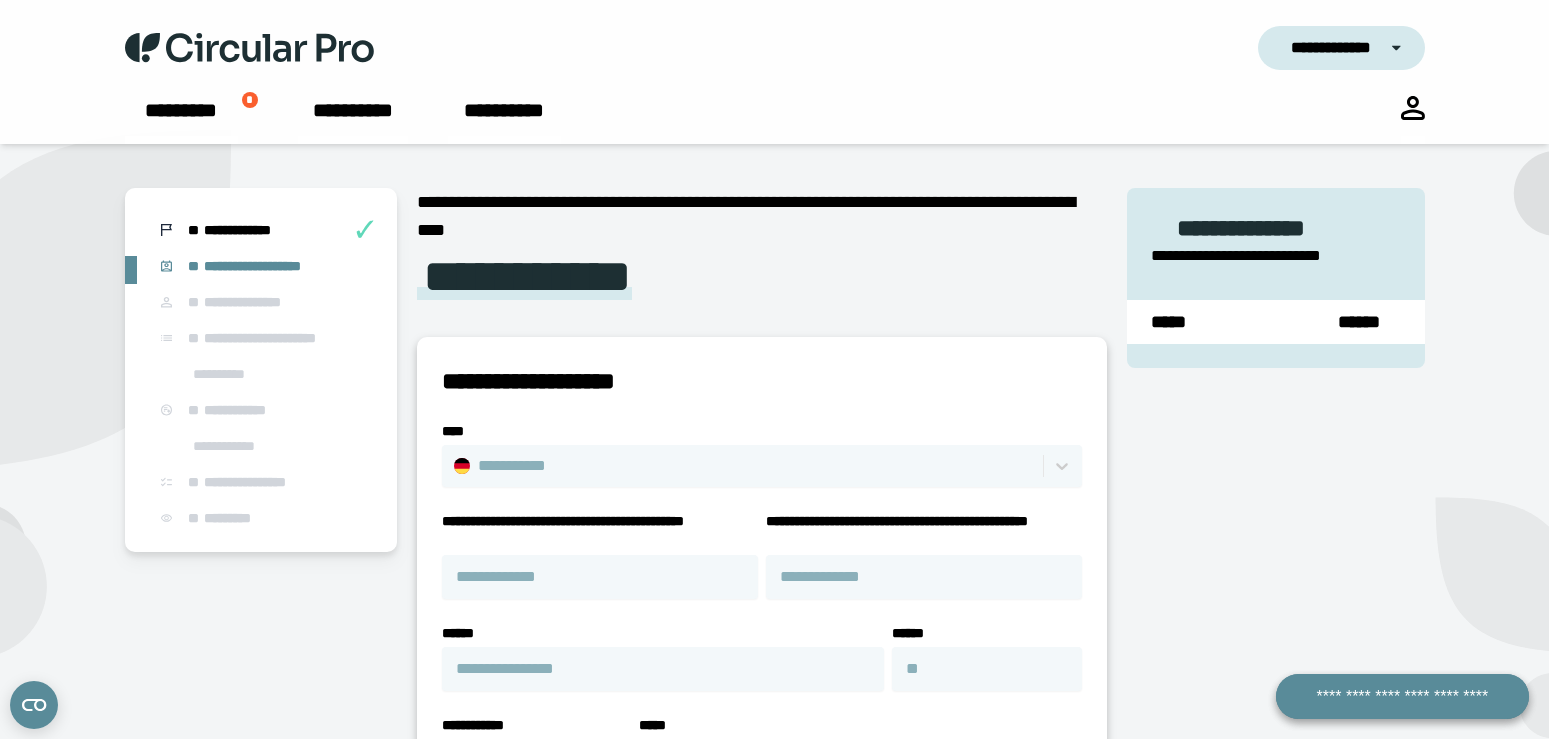 click at bounding box center [1408, 48] 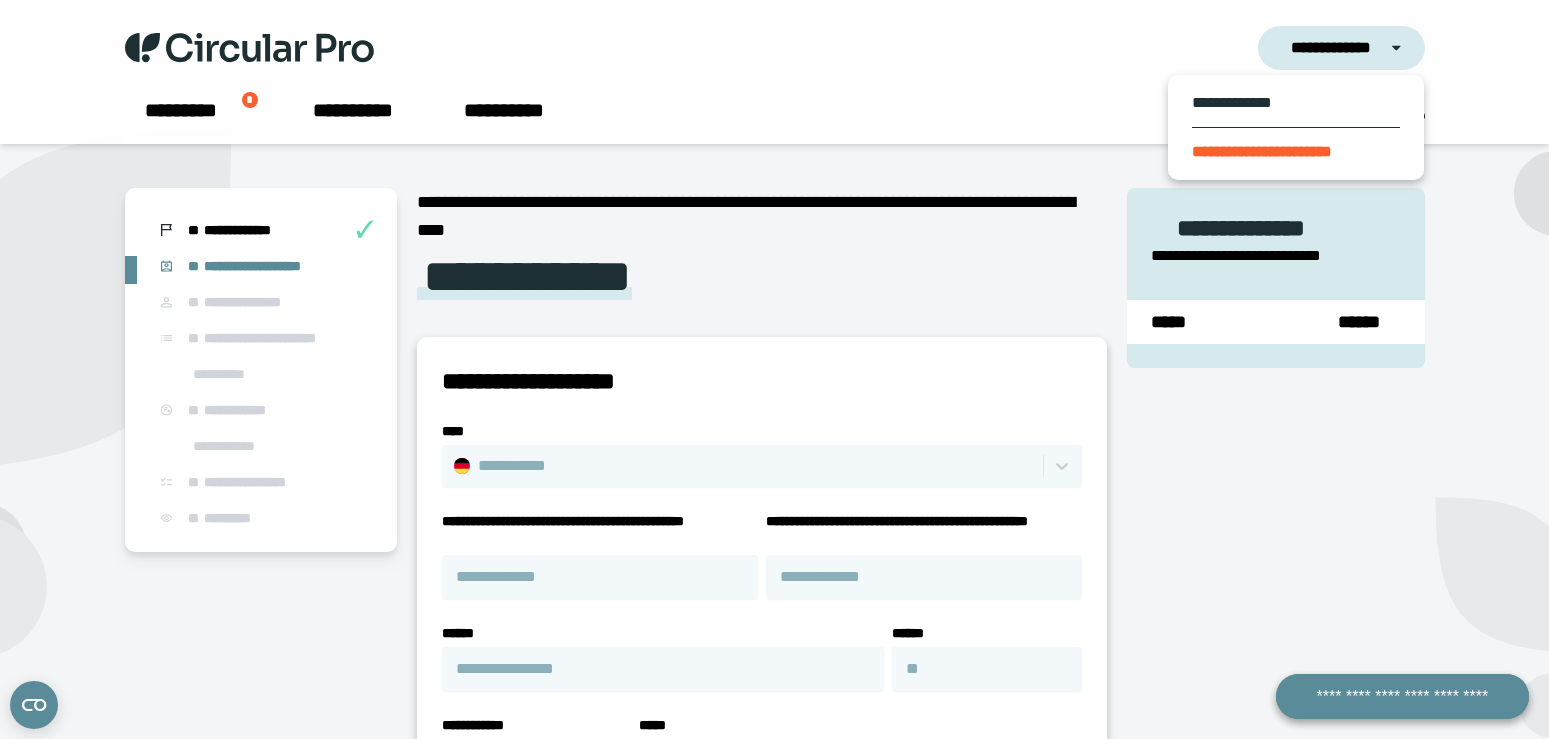 click on "**********" at bounding box center [775, 48] 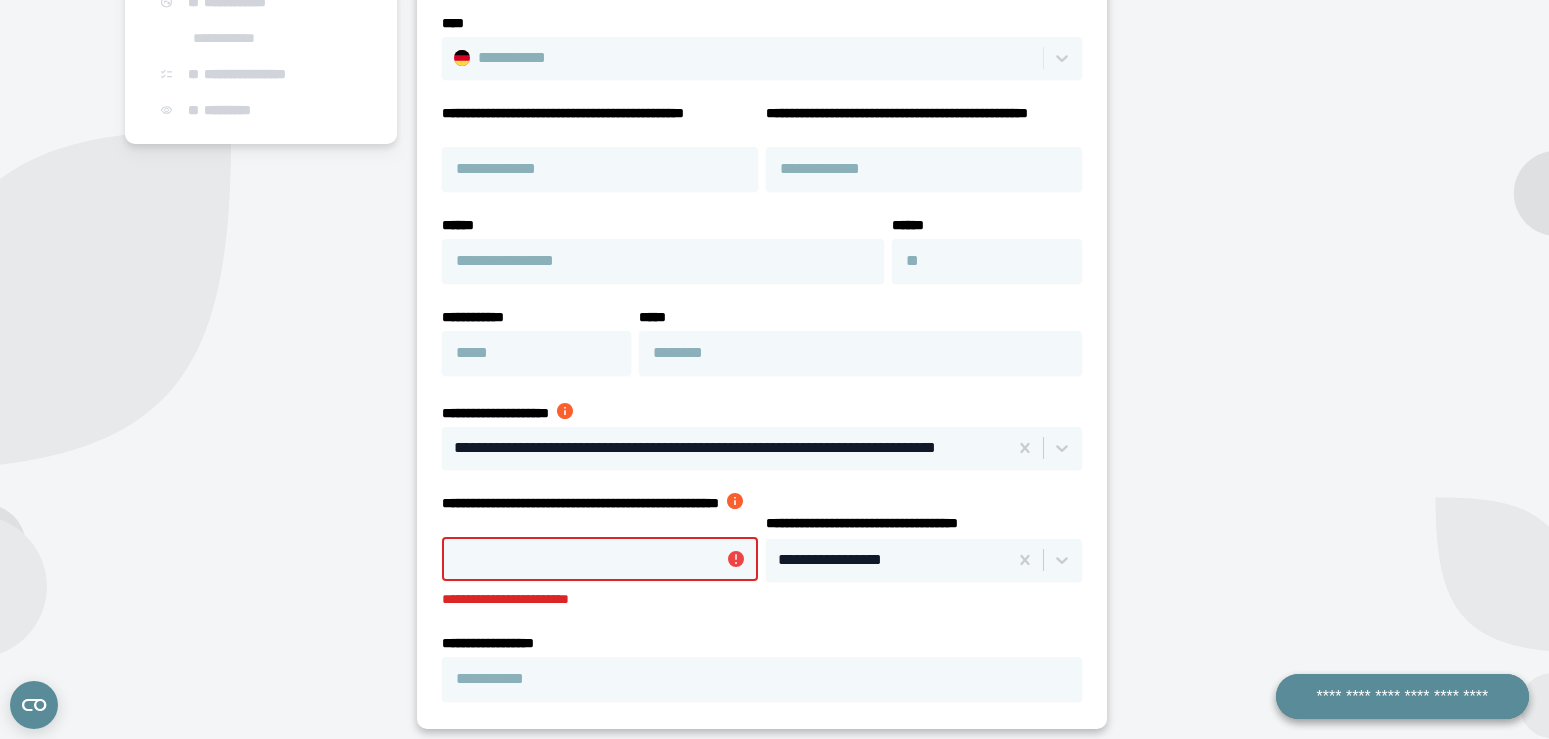 scroll, scrollTop: 724, scrollLeft: 0, axis: vertical 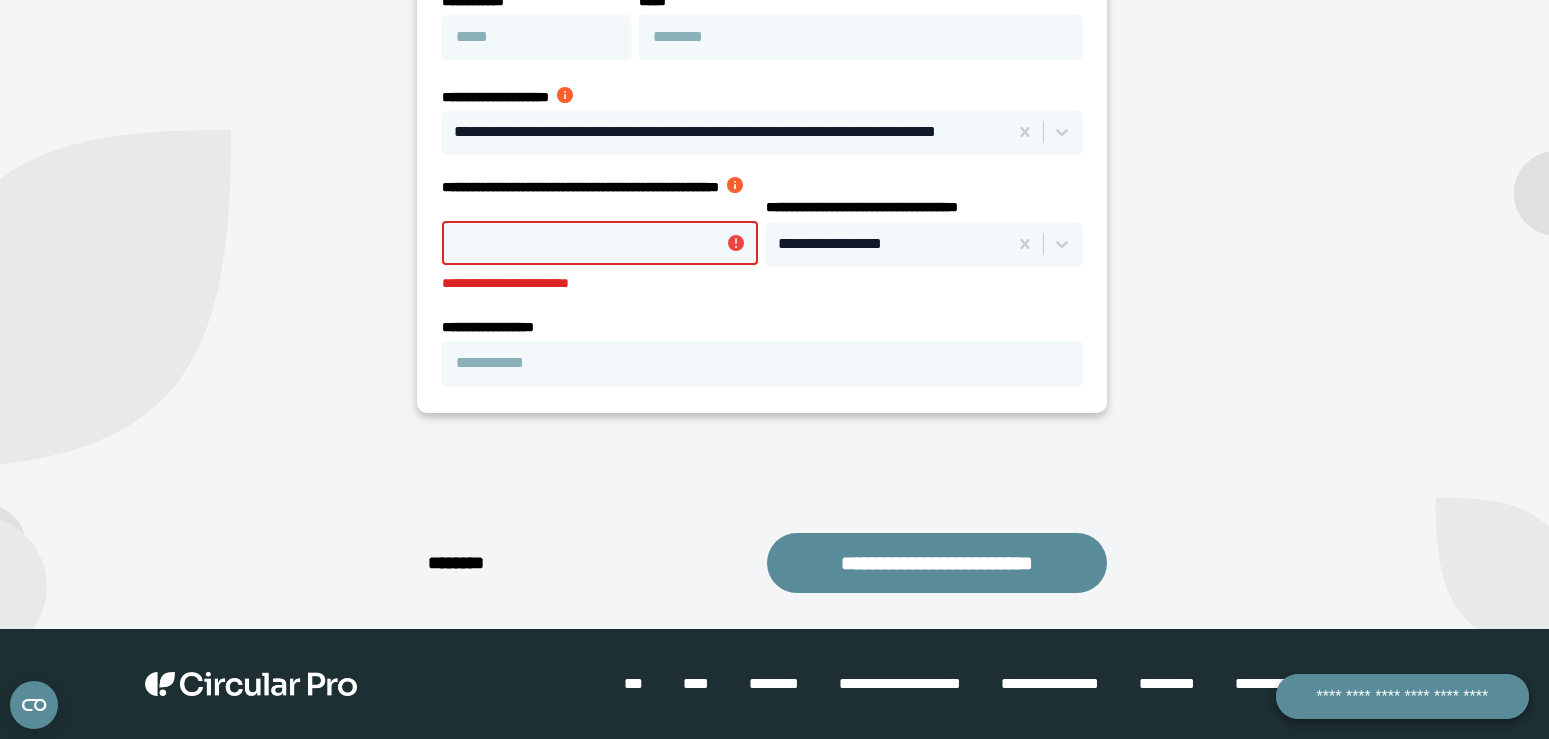 click on "******" at bounding box center [463, 563] 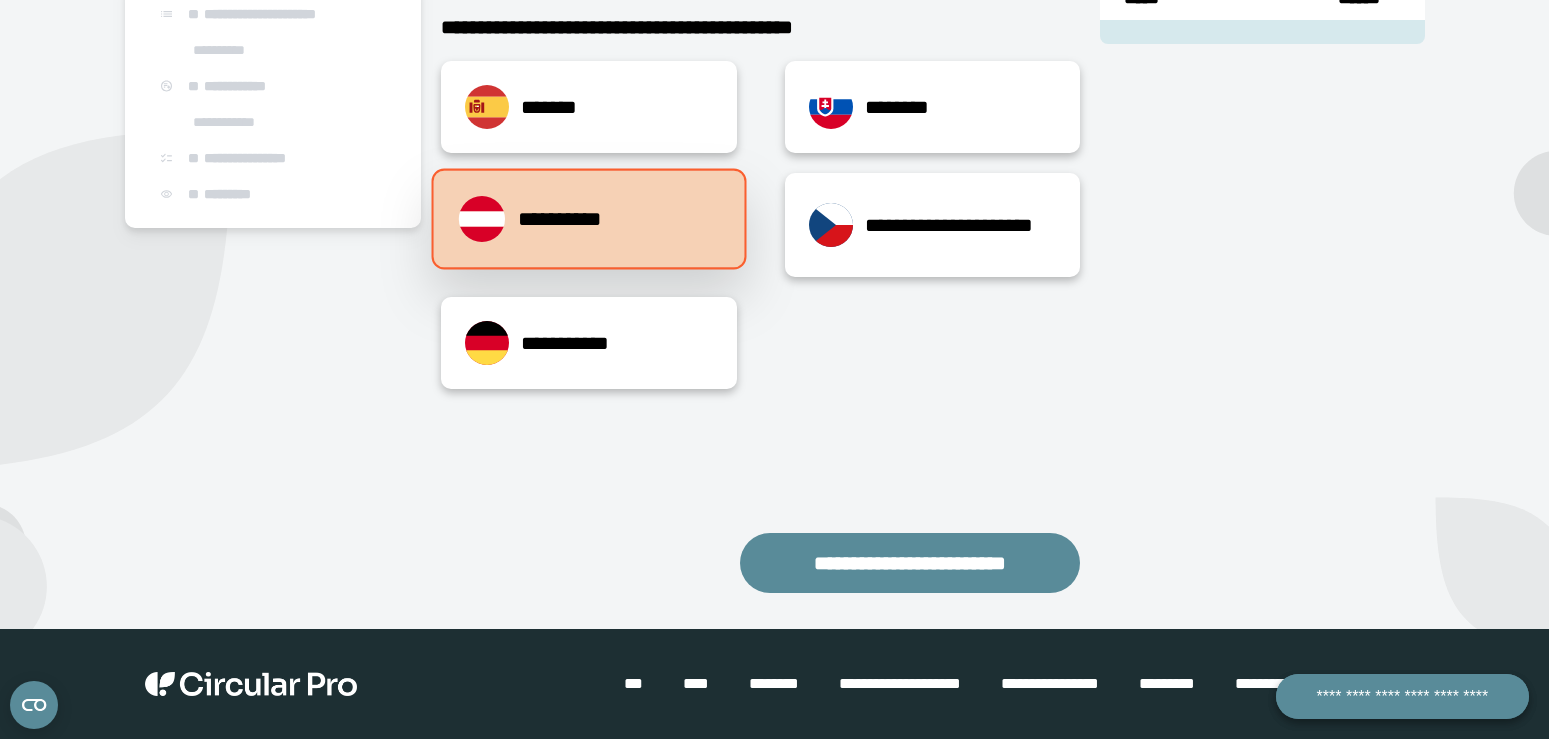 scroll, scrollTop: 0, scrollLeft: 0, axis: both 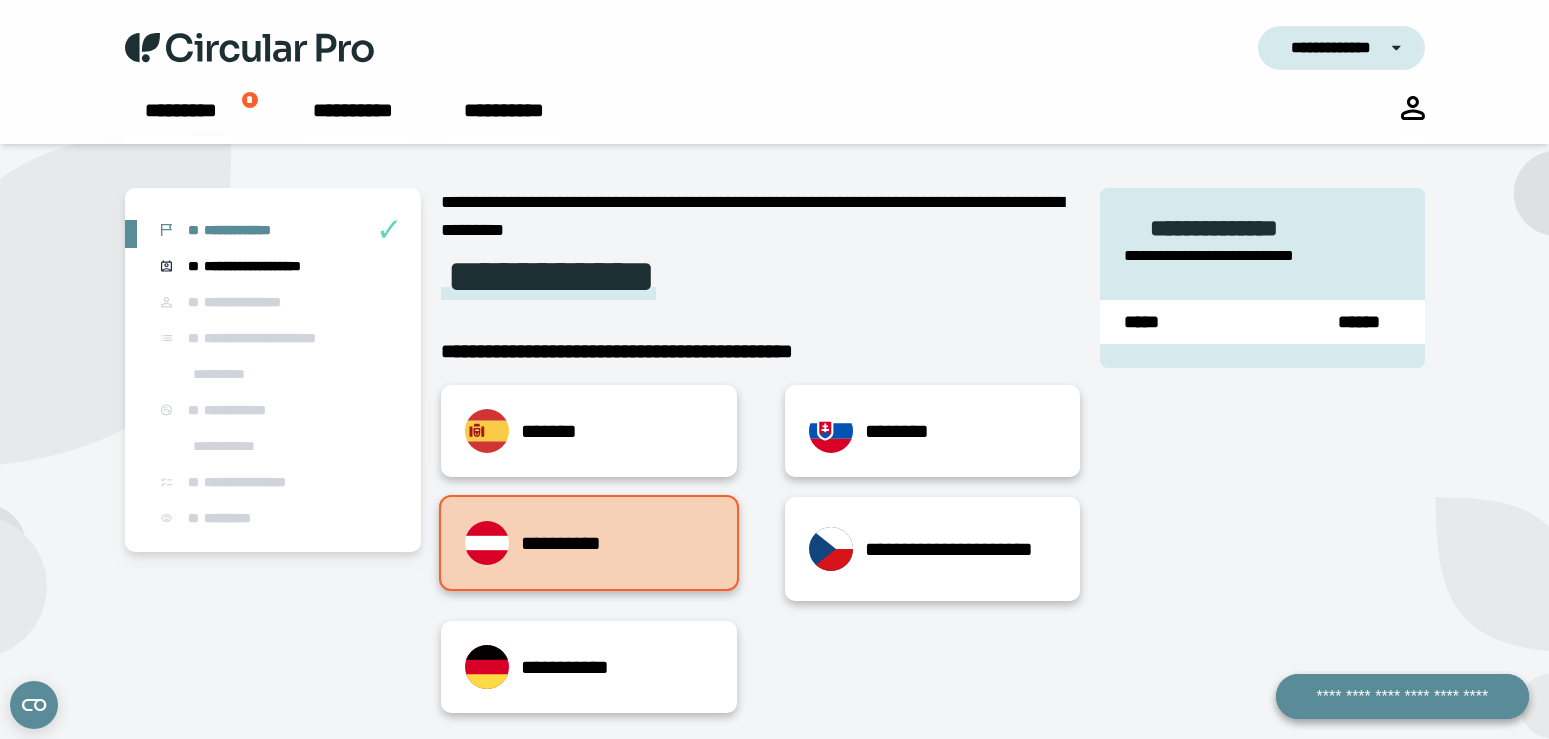 click at bounding box center (1413, 108) 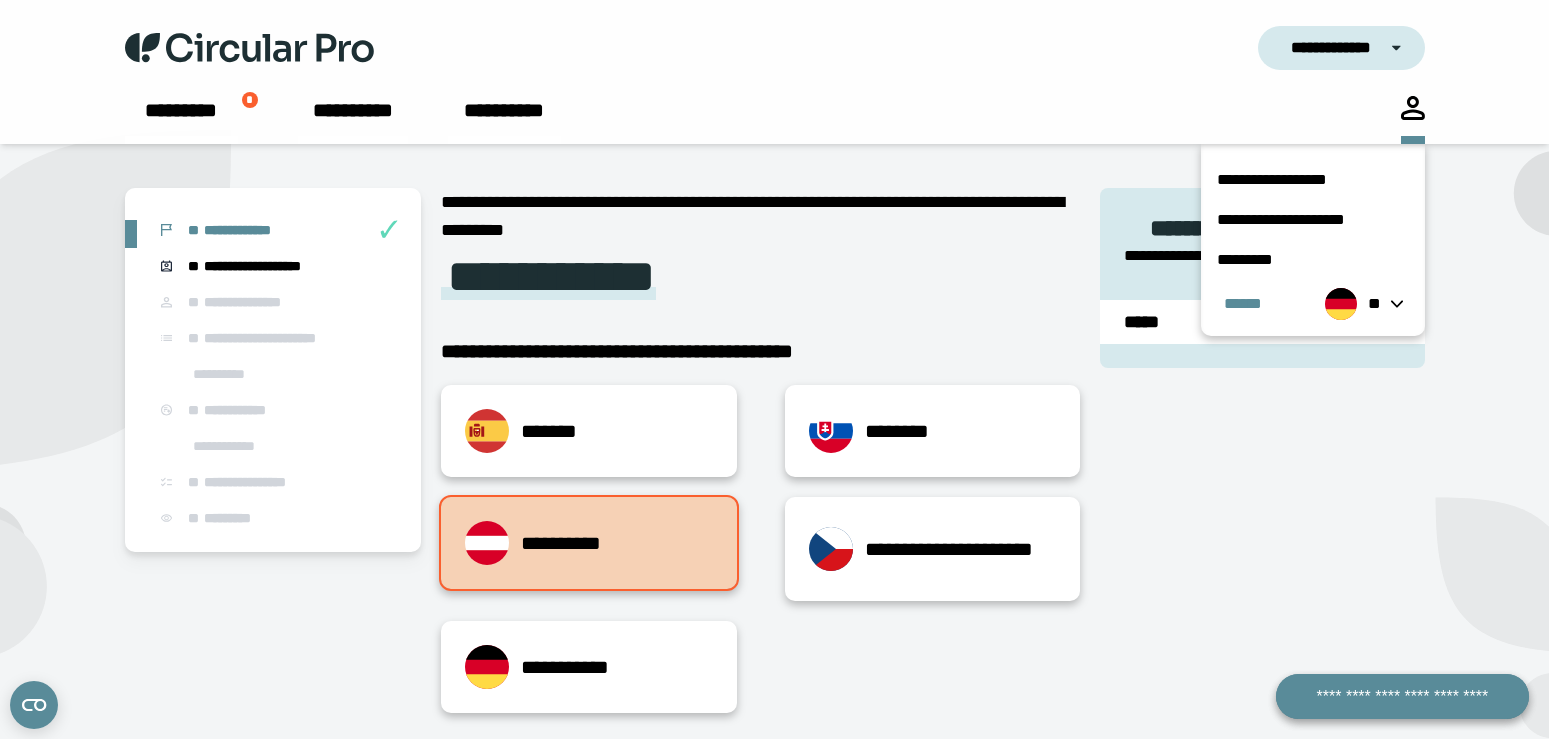 click on "******" at bounding box center (1243, 304) 